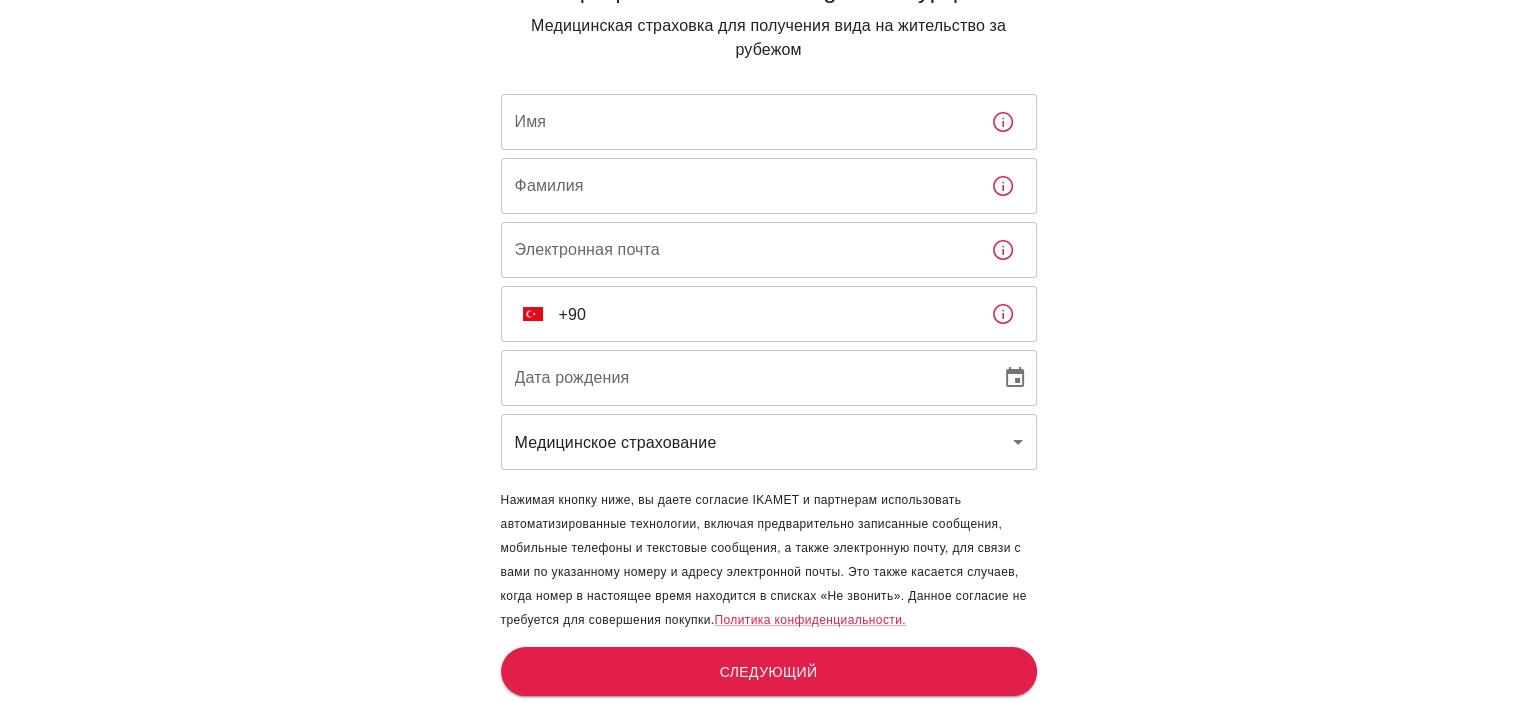 scroll, scrollTop: 100, scrollLeft: 0, axis: vertical 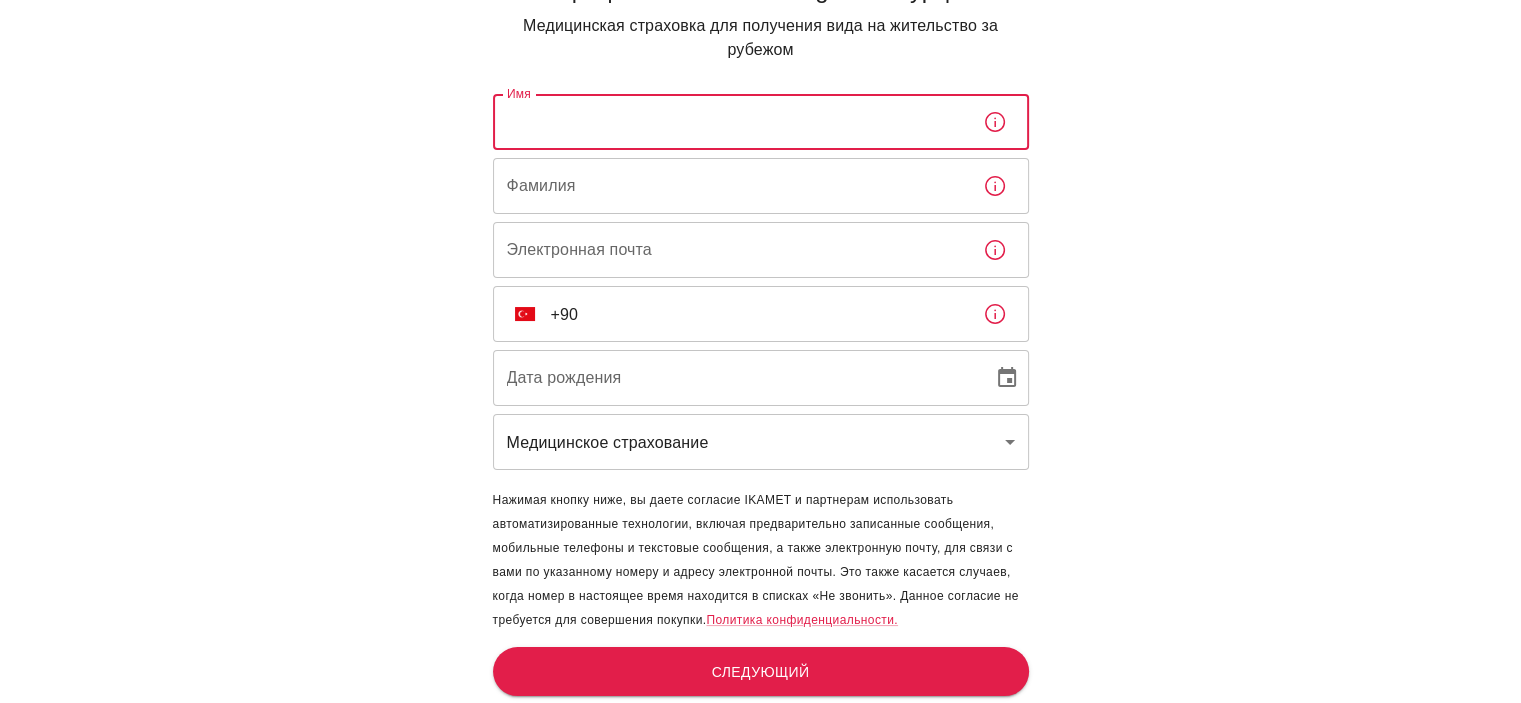 click on "Имя" at bounding box center [730, 122] 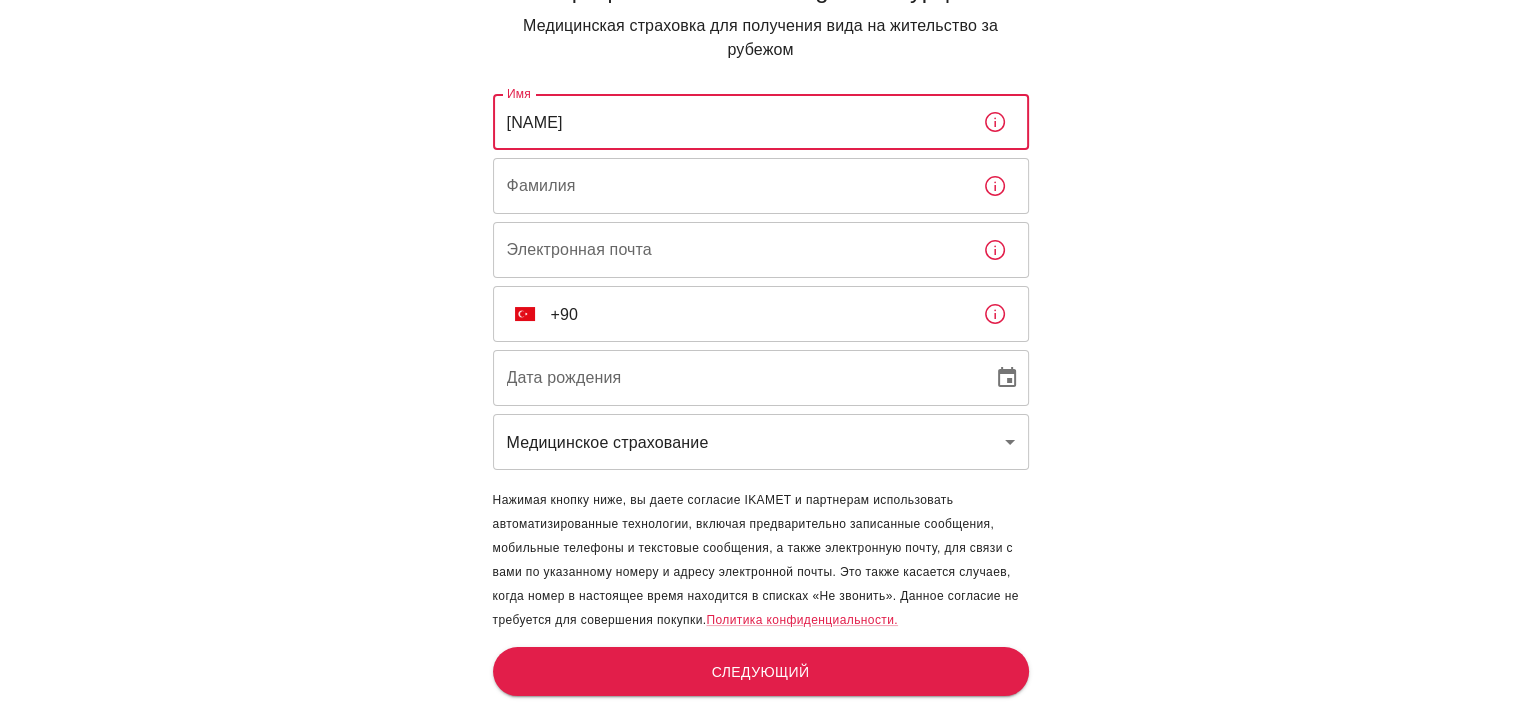 type on "[NAME]" 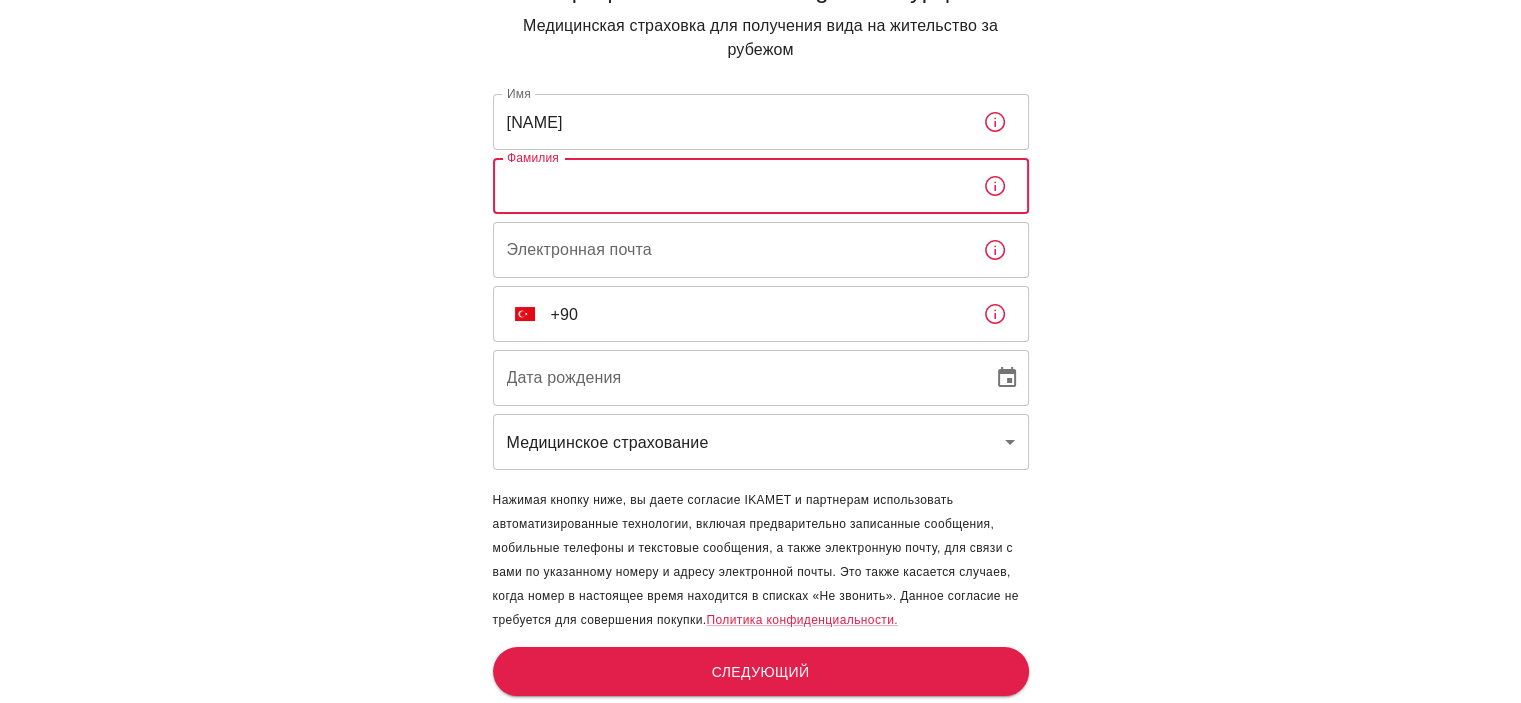 paste on "[LAST]" 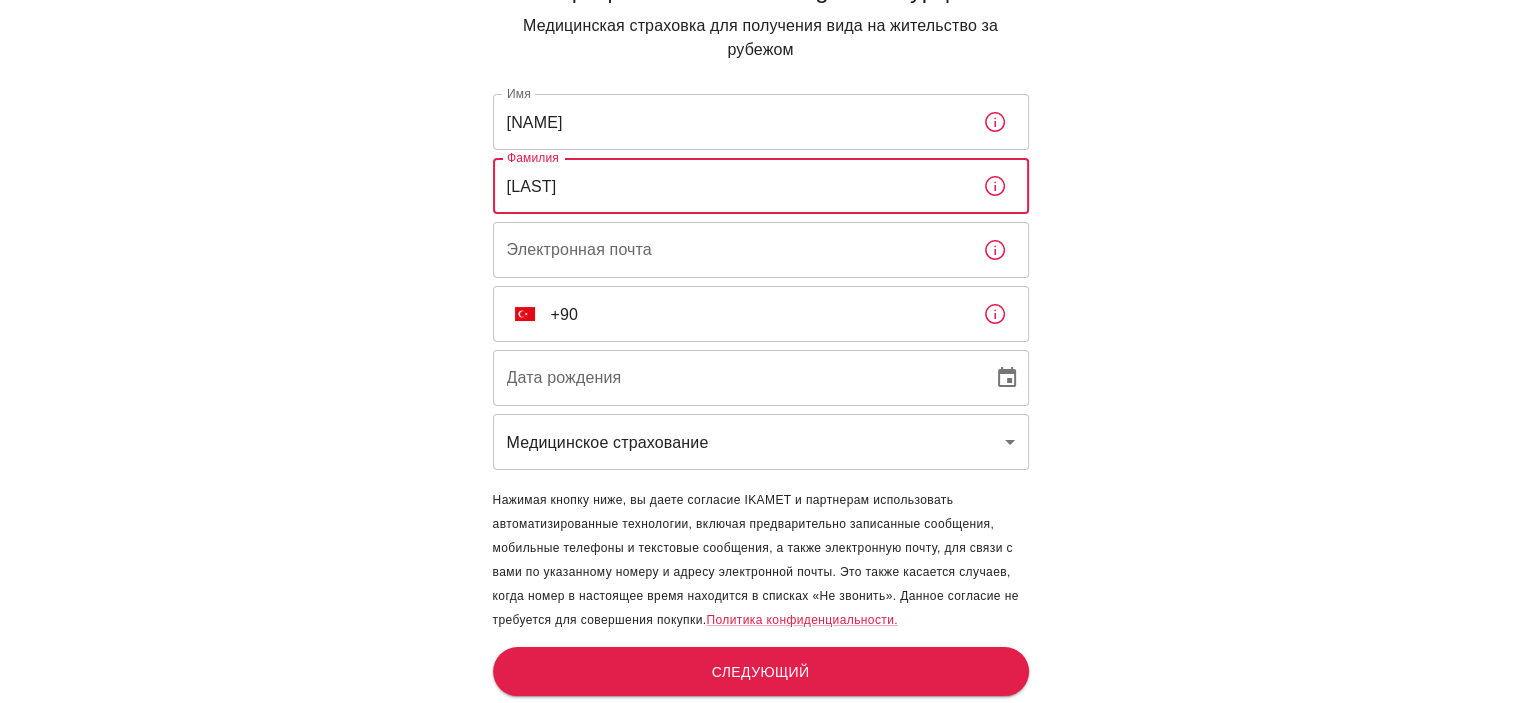 type on "[LAST]" 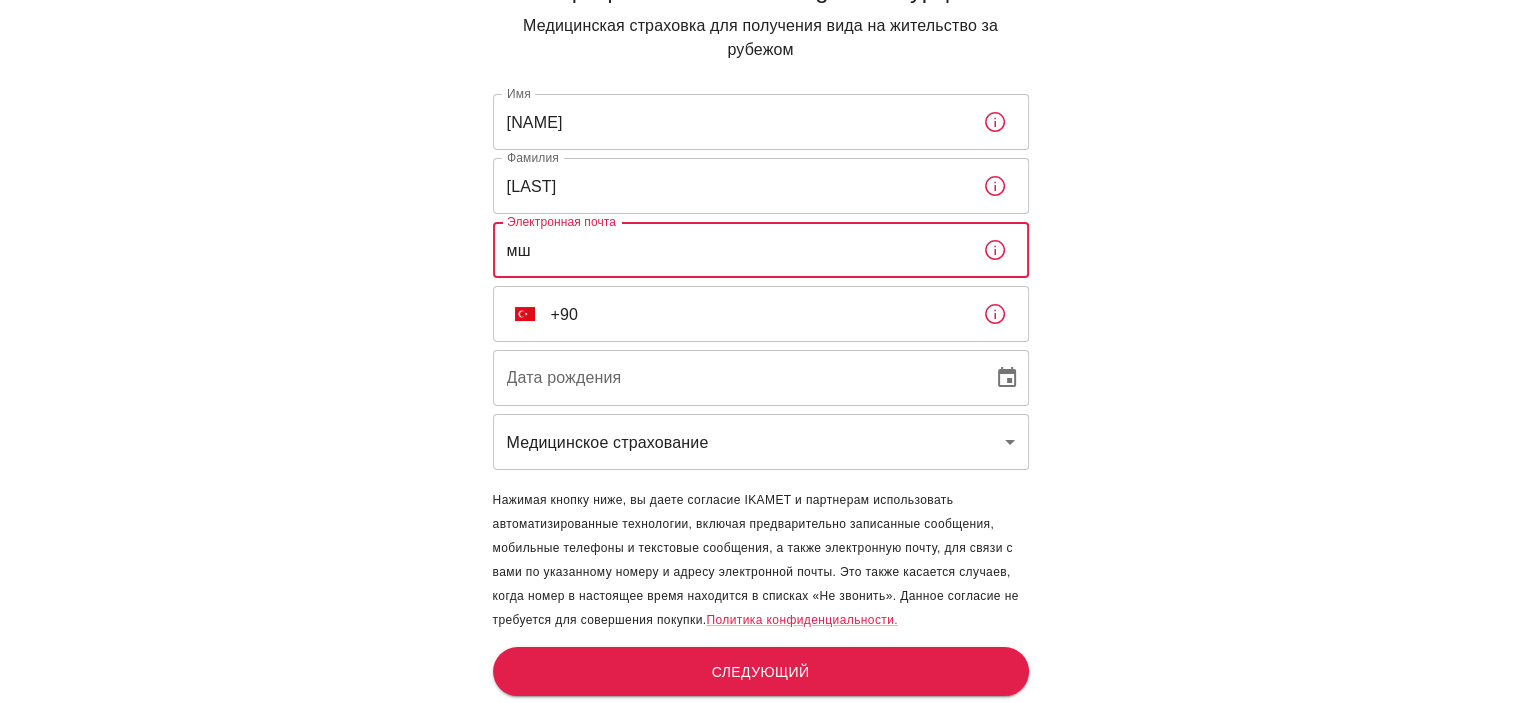type on "м" 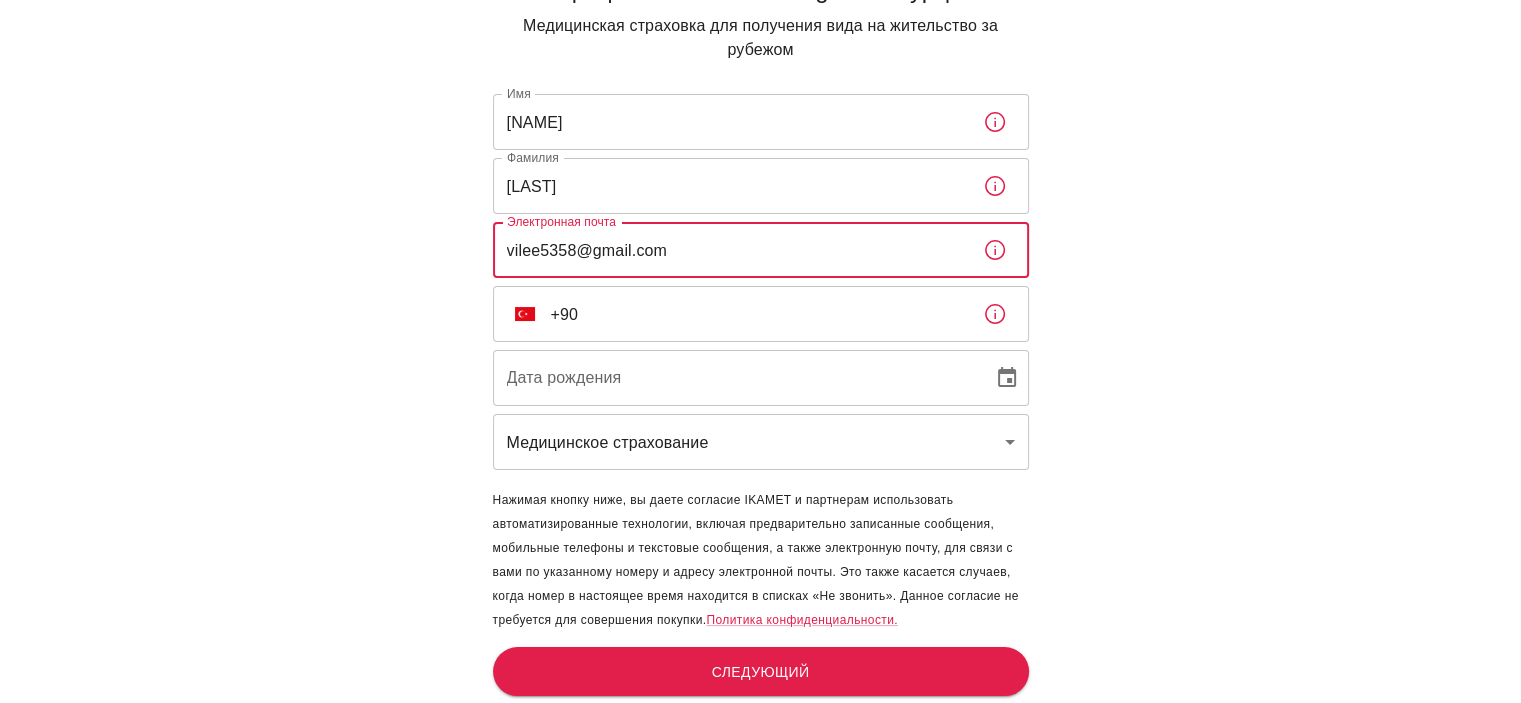 type on "vilee5358@gmail.com" 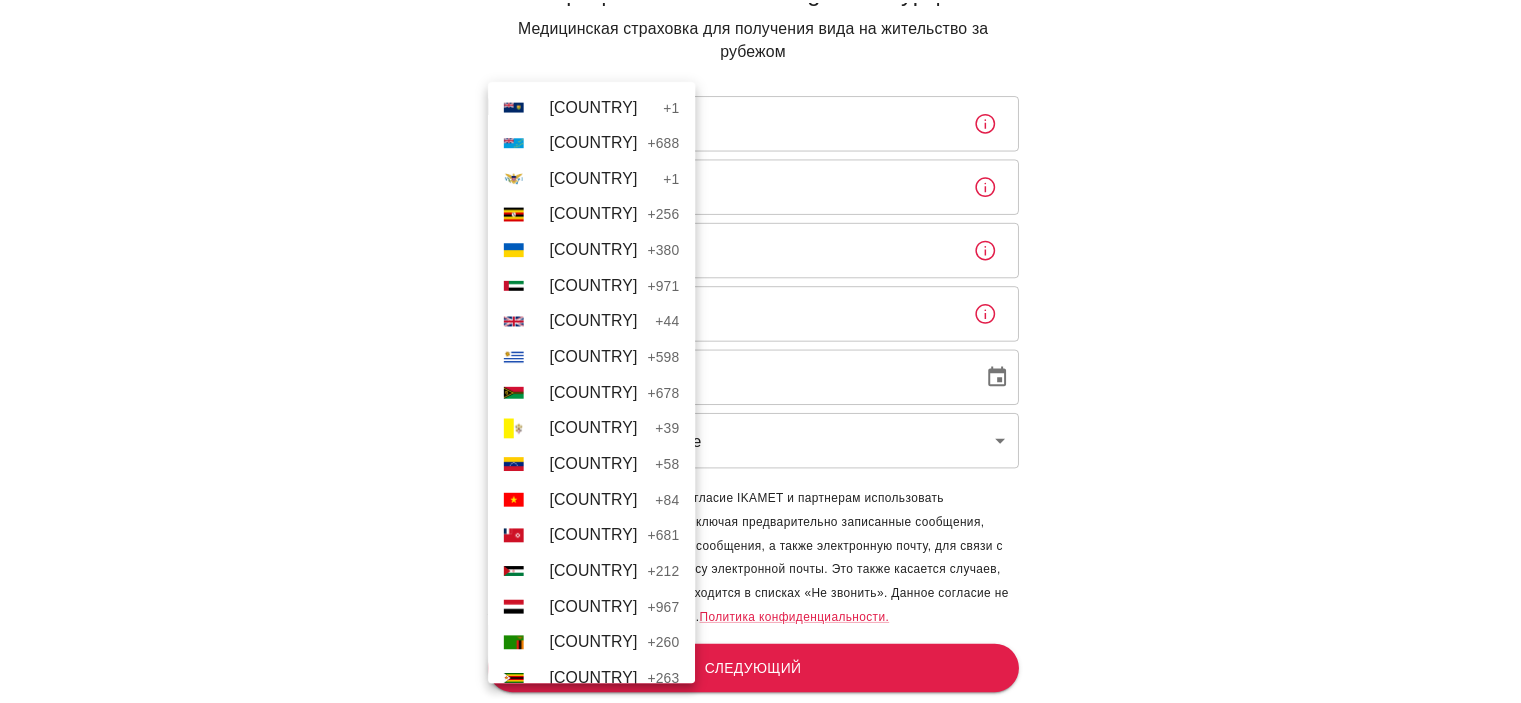 scroll, scrollTop: 8229, scrollLeft: 0, axis: vertical 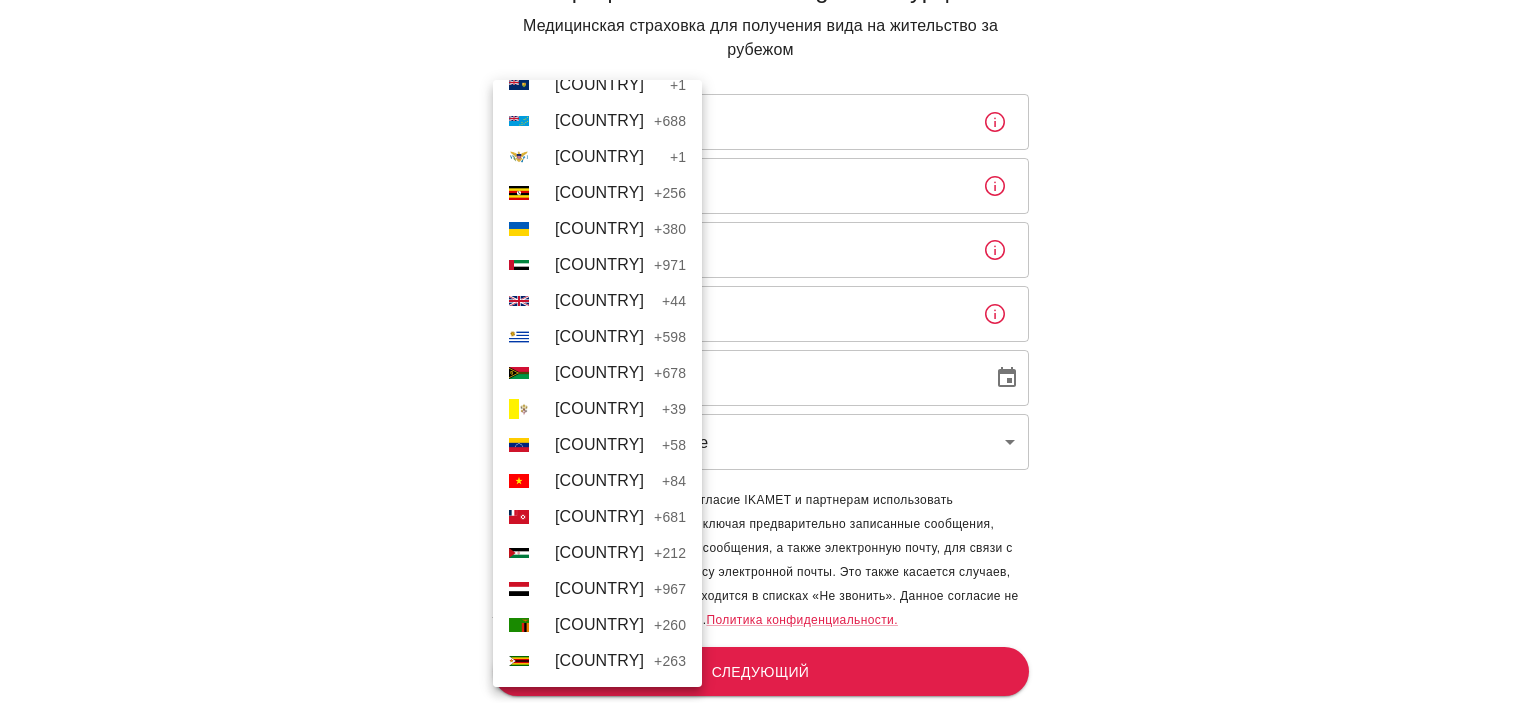 click on "[COUNTRY]" at bounding box center [599, 228] 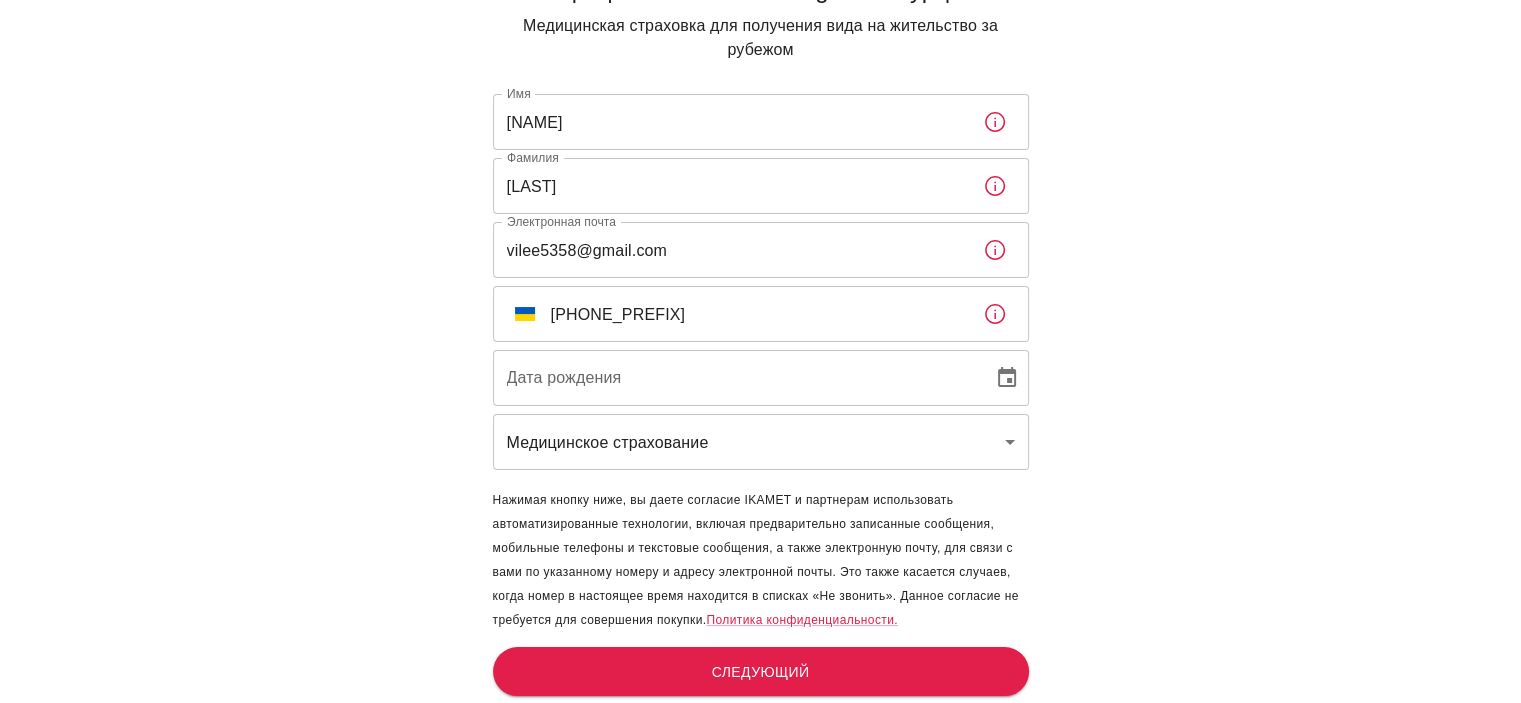 click on "[PHONE_PREFIX]" at bounding box center (759, 314) 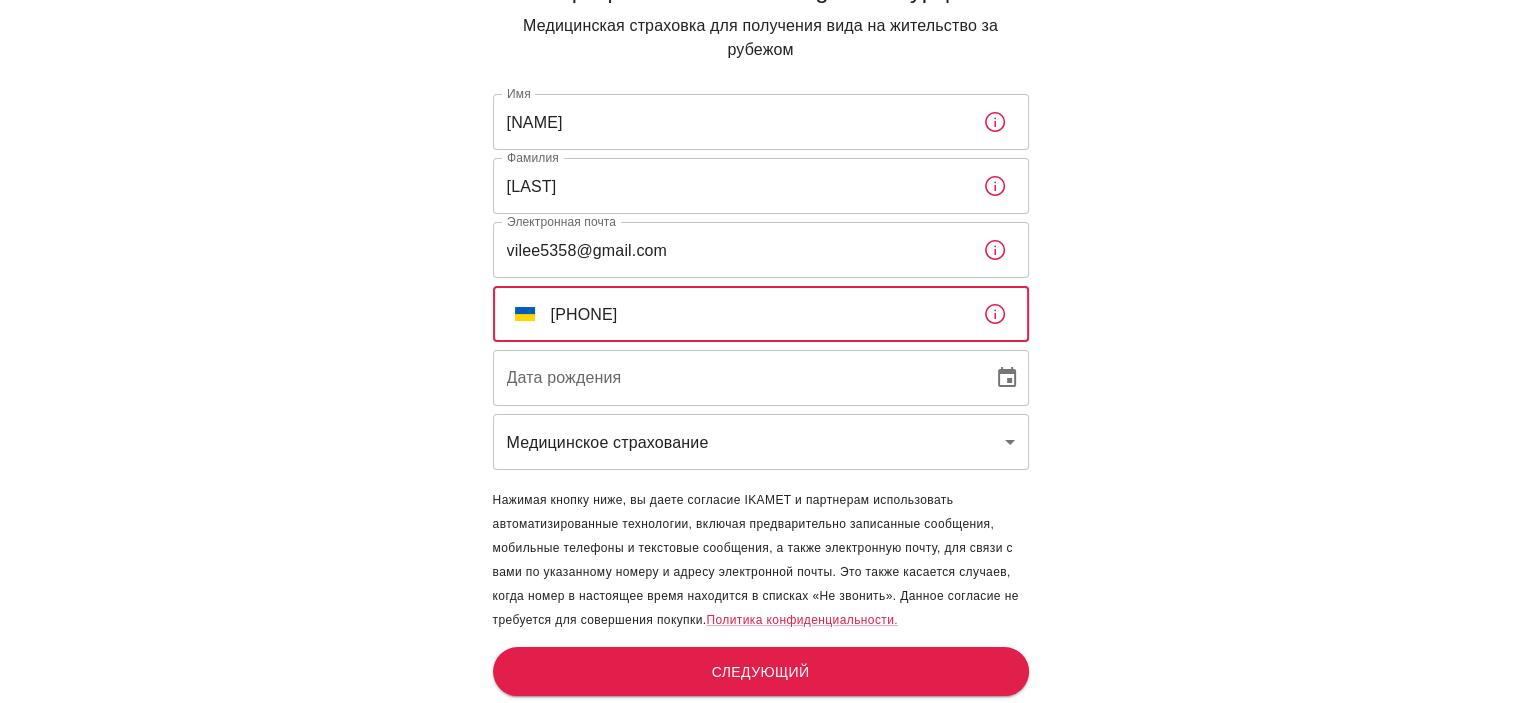 type on "[PHONE]" 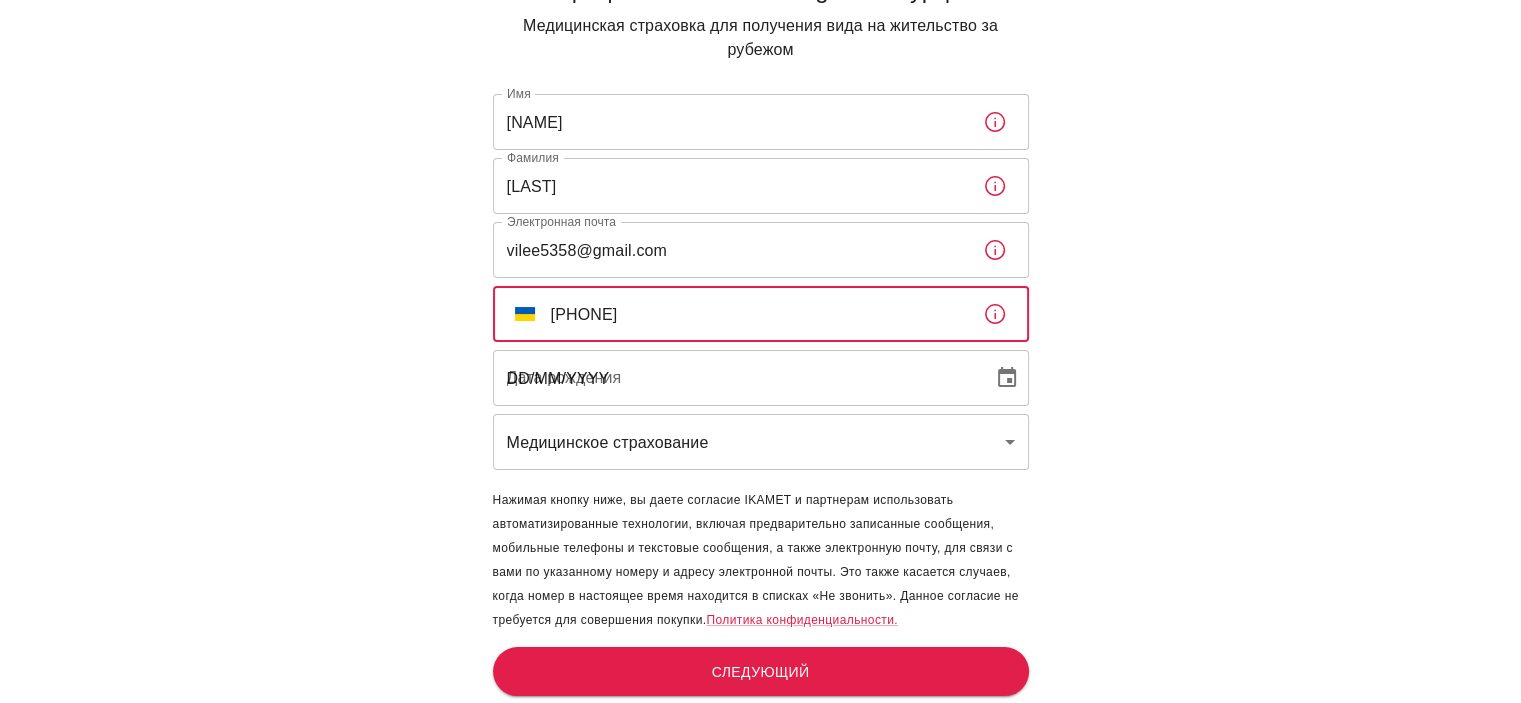 click on "DD/MM/YYYY" at bounding box center (736, 378) 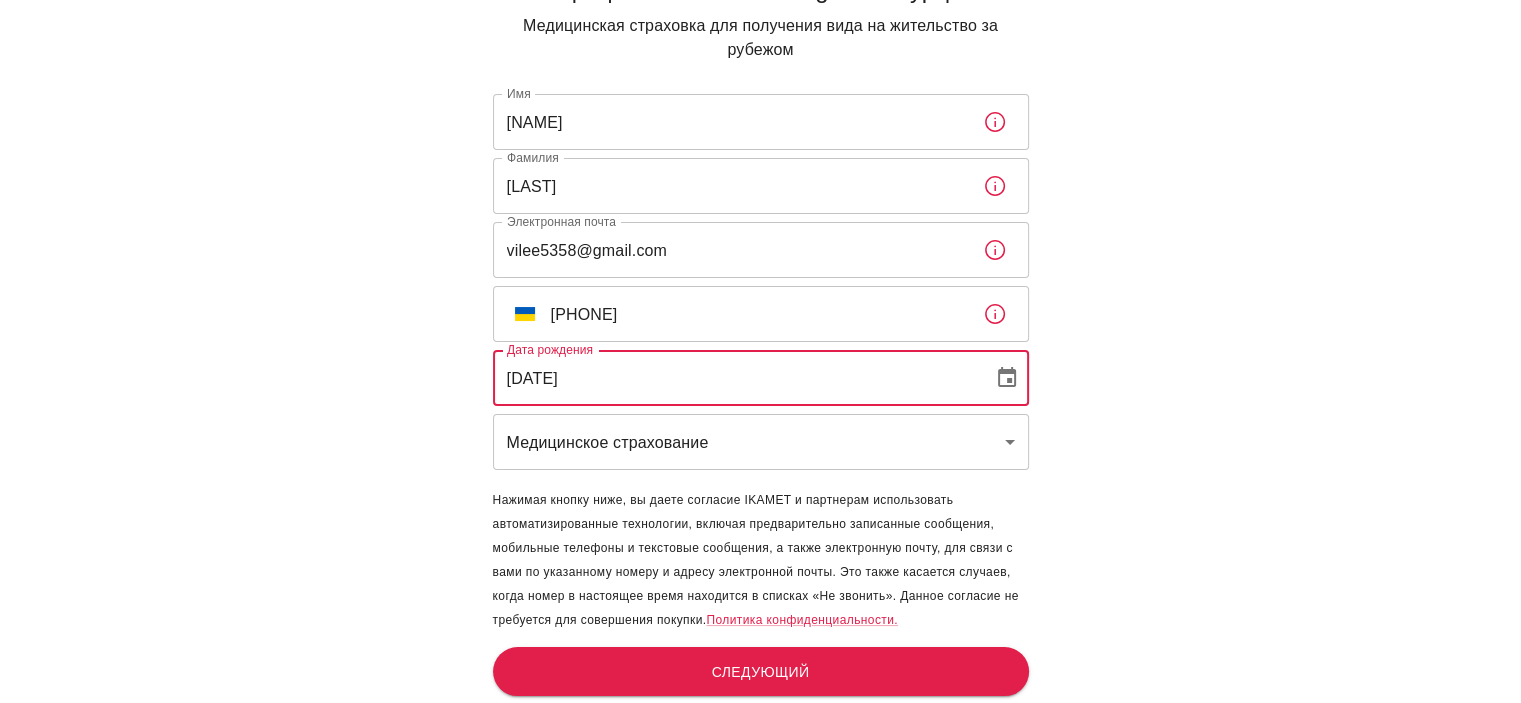type on "[DATE]" 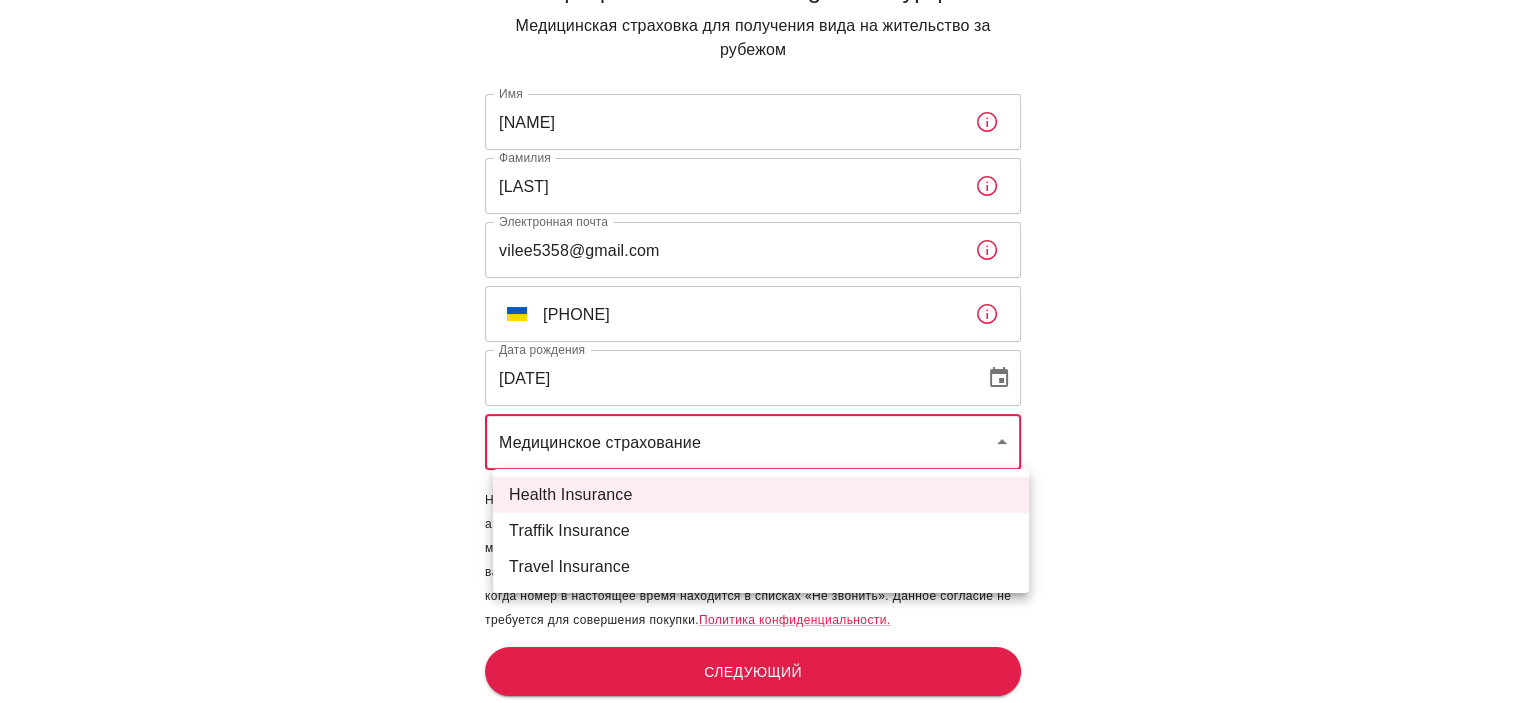 click on "Официальный Ikamet Sigorta – Турция Медицинская страховка для получения вида на жительство за рубежом Имя [FIRST] Имя Фамилия [LAST] Фамилия Электронная почта [EMAIL] Электронная почта ​ UA +[PHONE] ​ Дата рождения [DATE] Дата рождения Медицинское страхование health ​ Политика конфиденциальности. Следующий Исходный текст Оцените этот перевод Ваш отзыв поможет нам улучшить Google Переводчик
Health Insurance Traffik Insurance Travel Insurance" at bounding box center [760, 302] 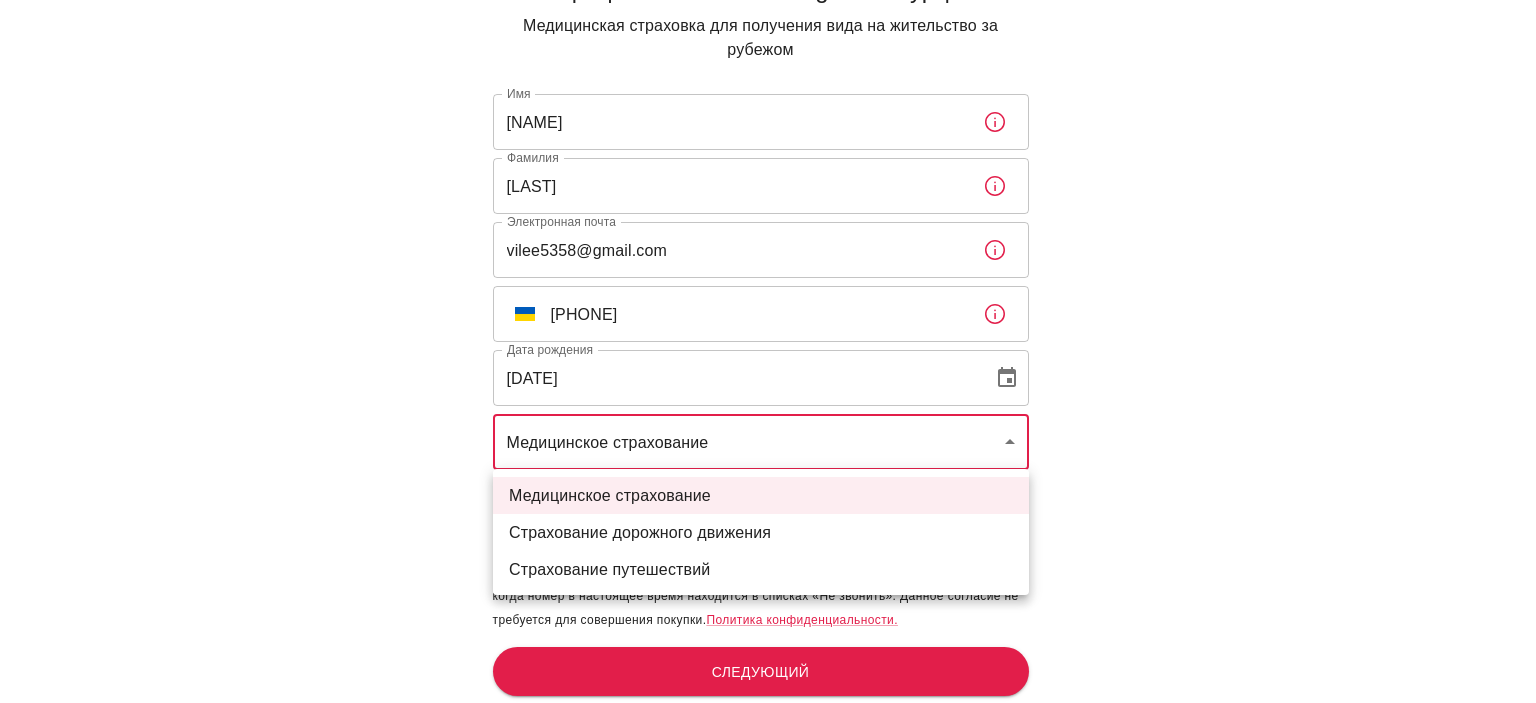 click at bounding box center [768, 351] 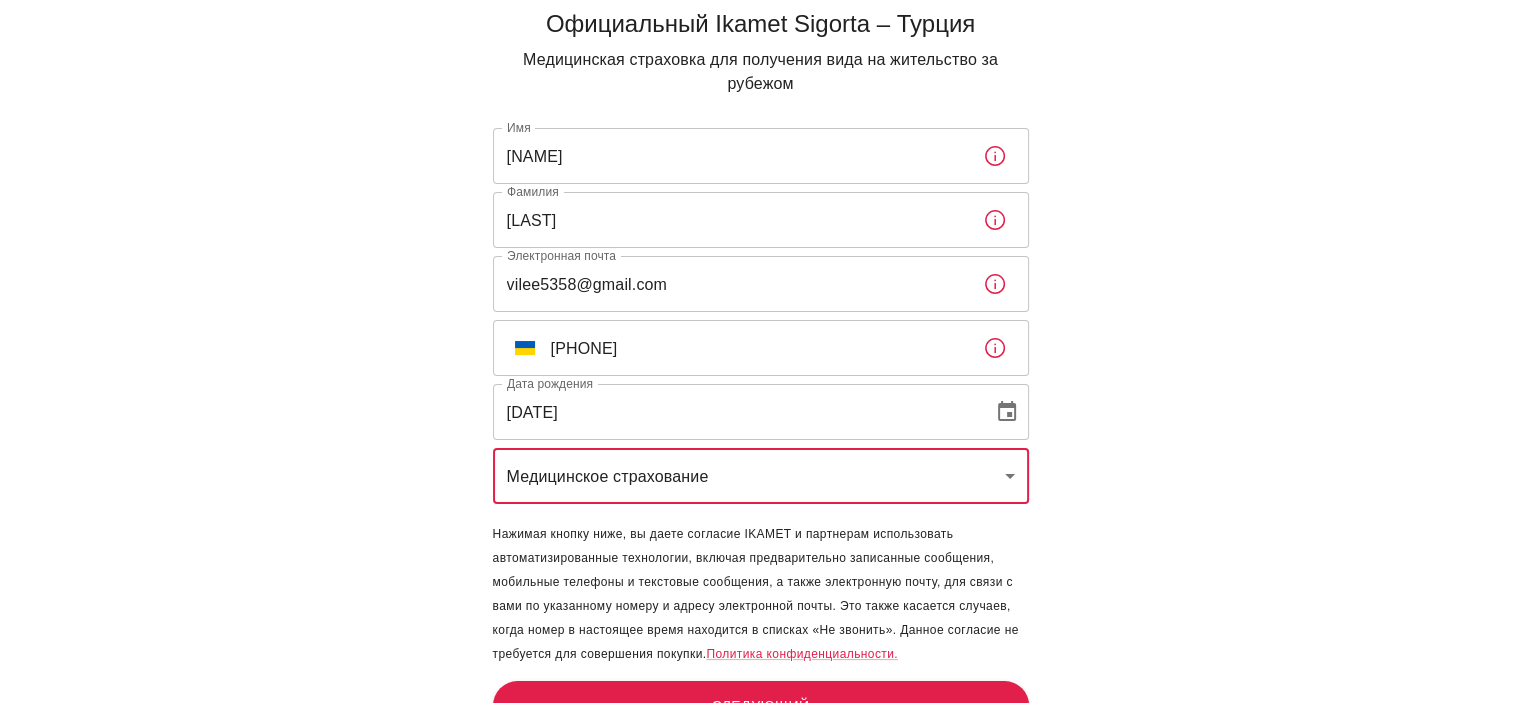 scroll, scrollTop: 100, scrollLeft: 0, axis: vertical 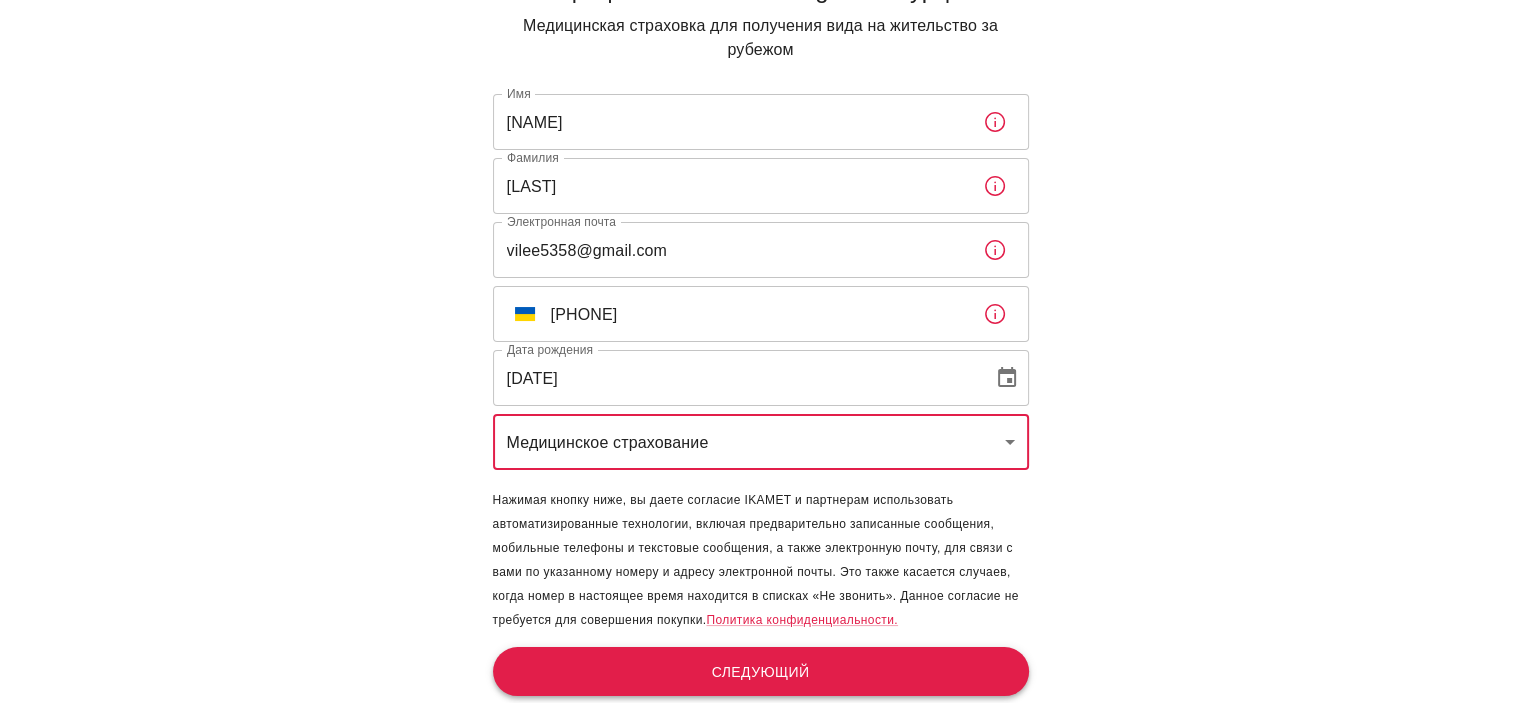 click on "Следующий" at bounding box center (761, 672) 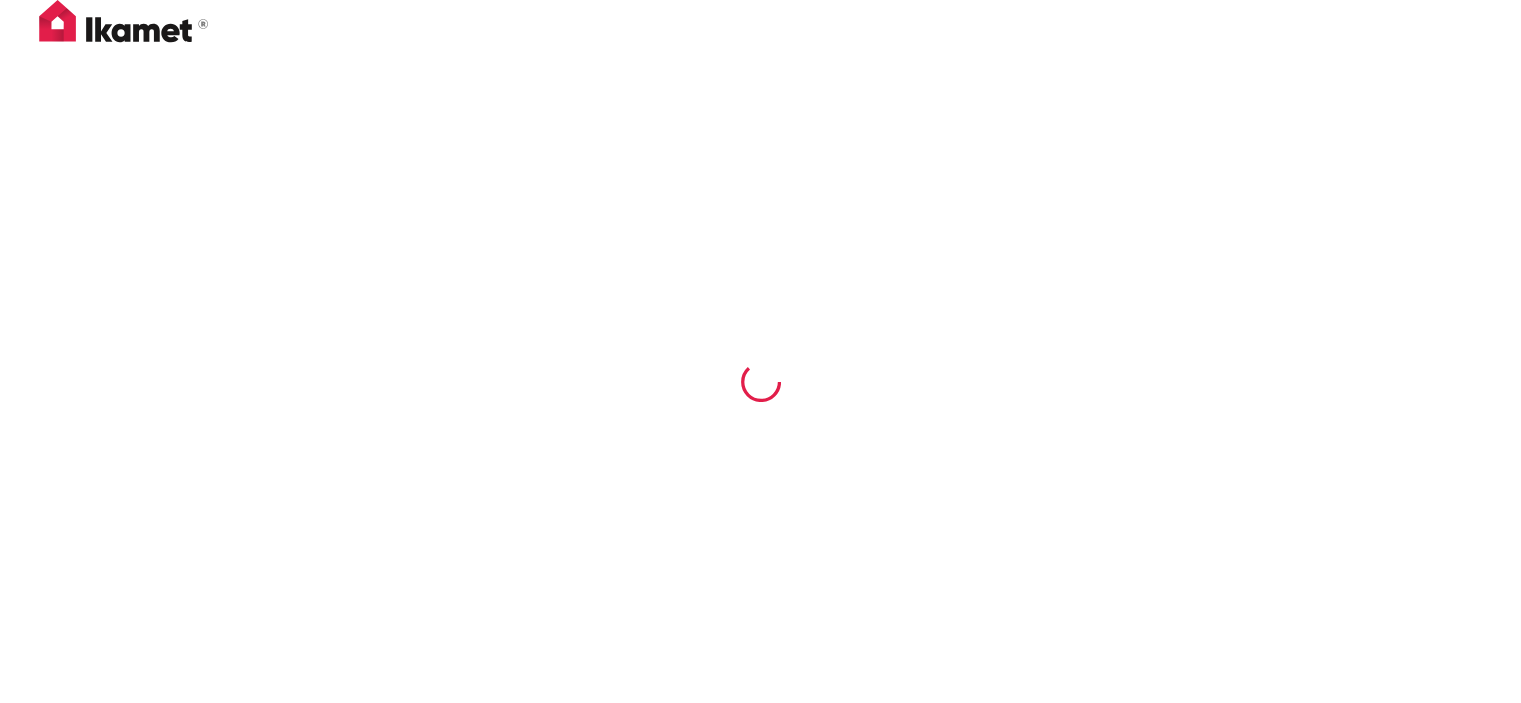 scroll, scrollTop: 0, scrollLeft: 0, axis: both 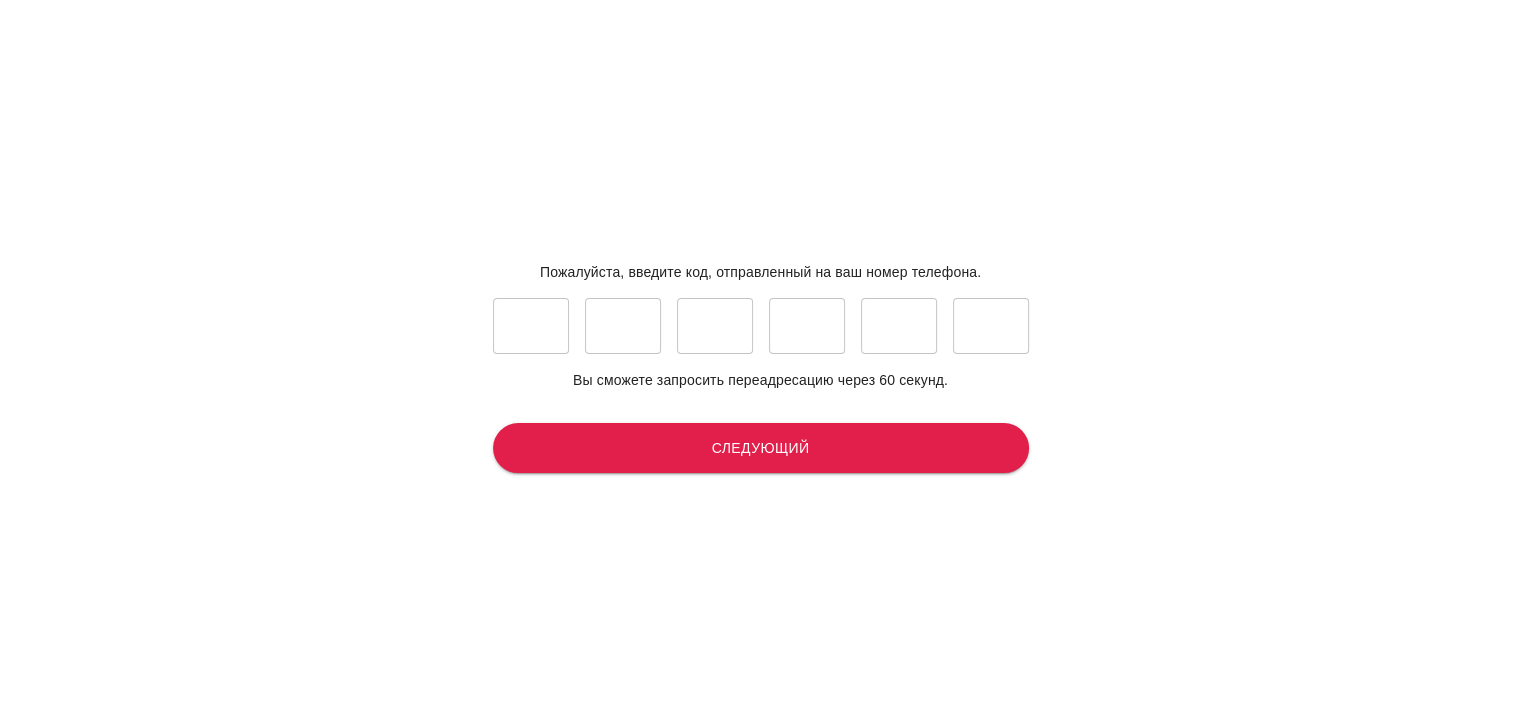 click at bounding box center (531, 326) 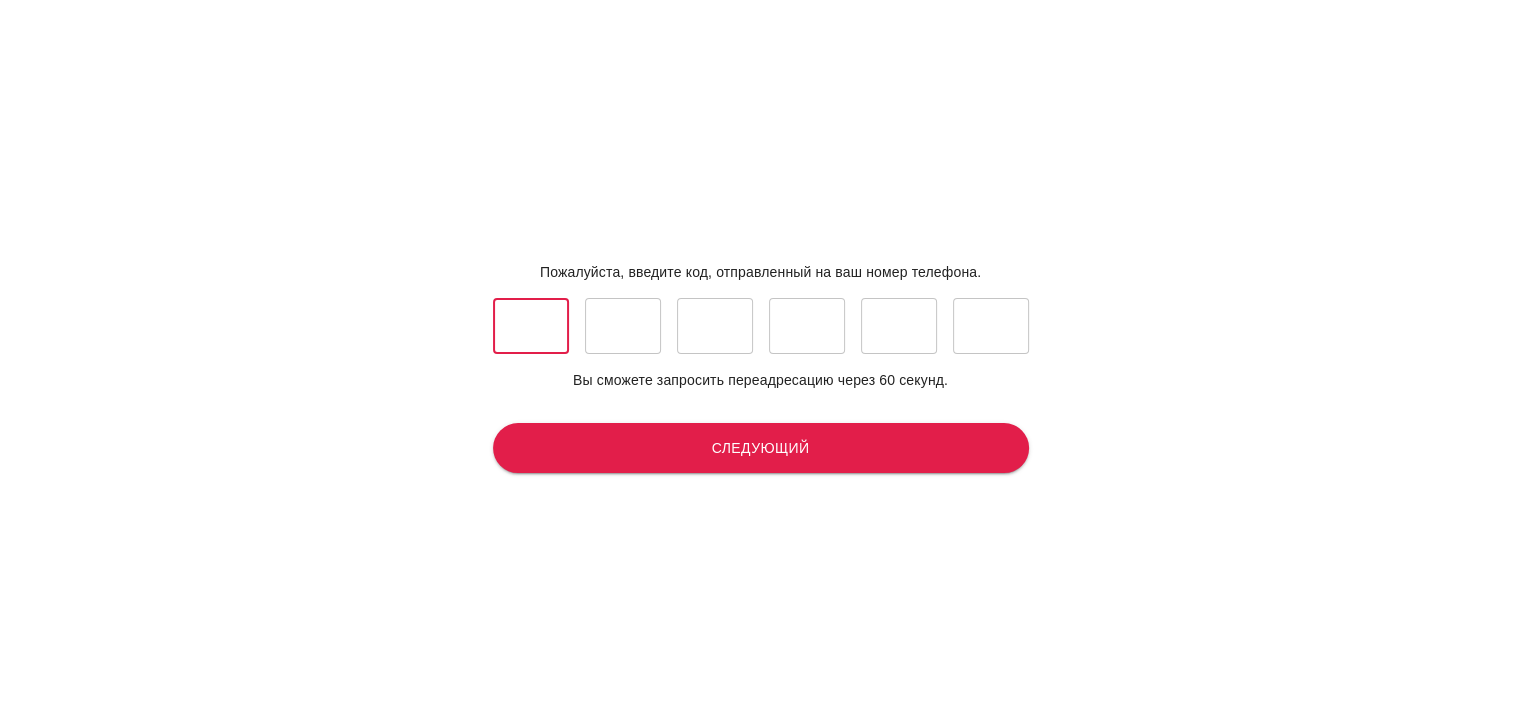 type on "4" 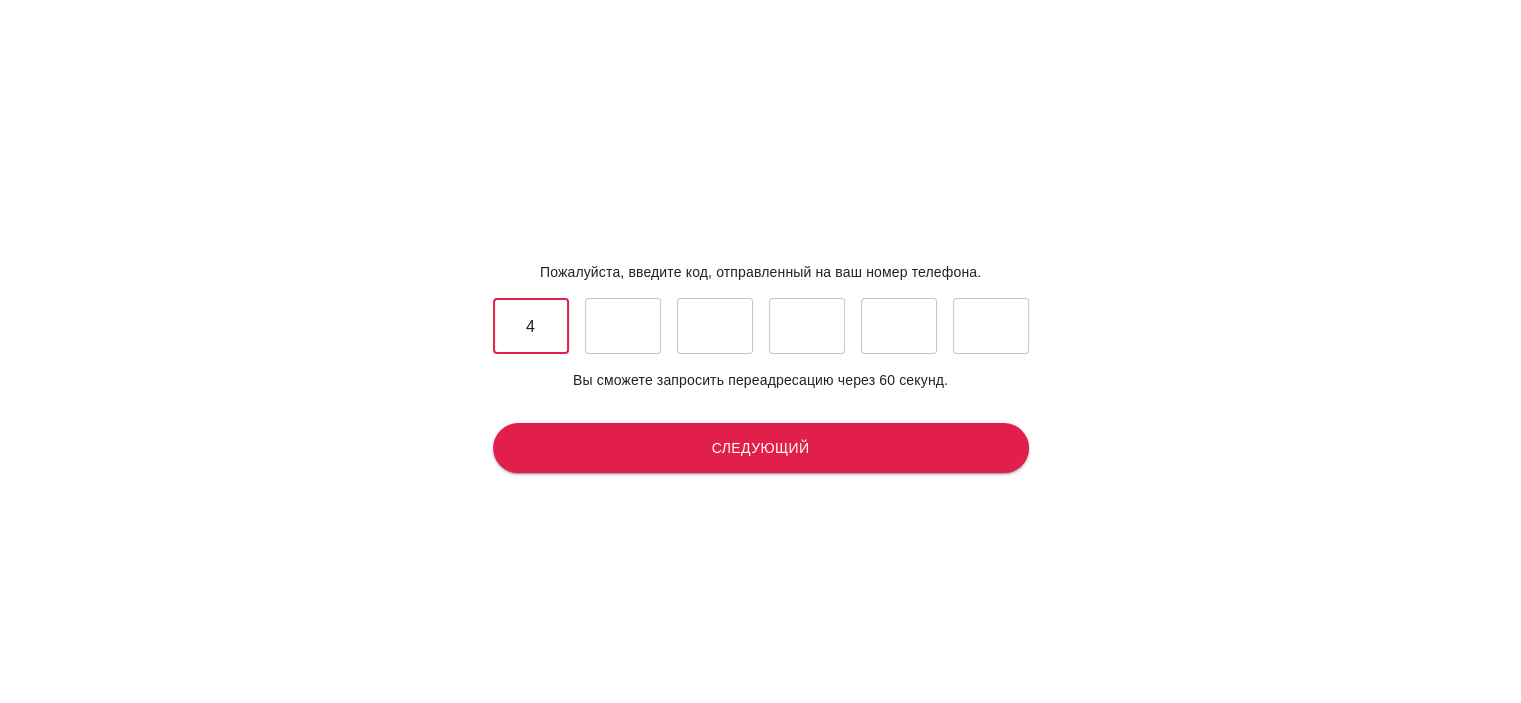 type on "4" 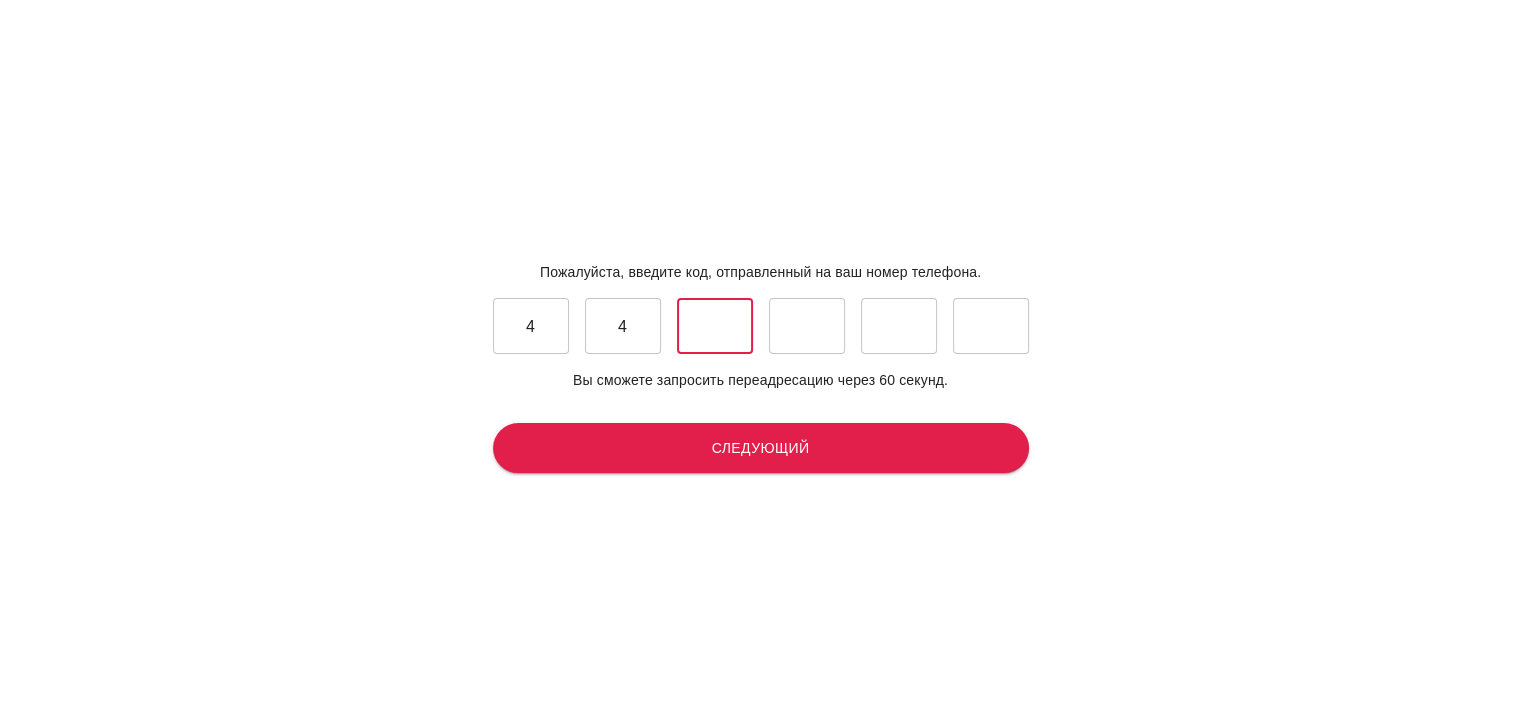 type on "4" 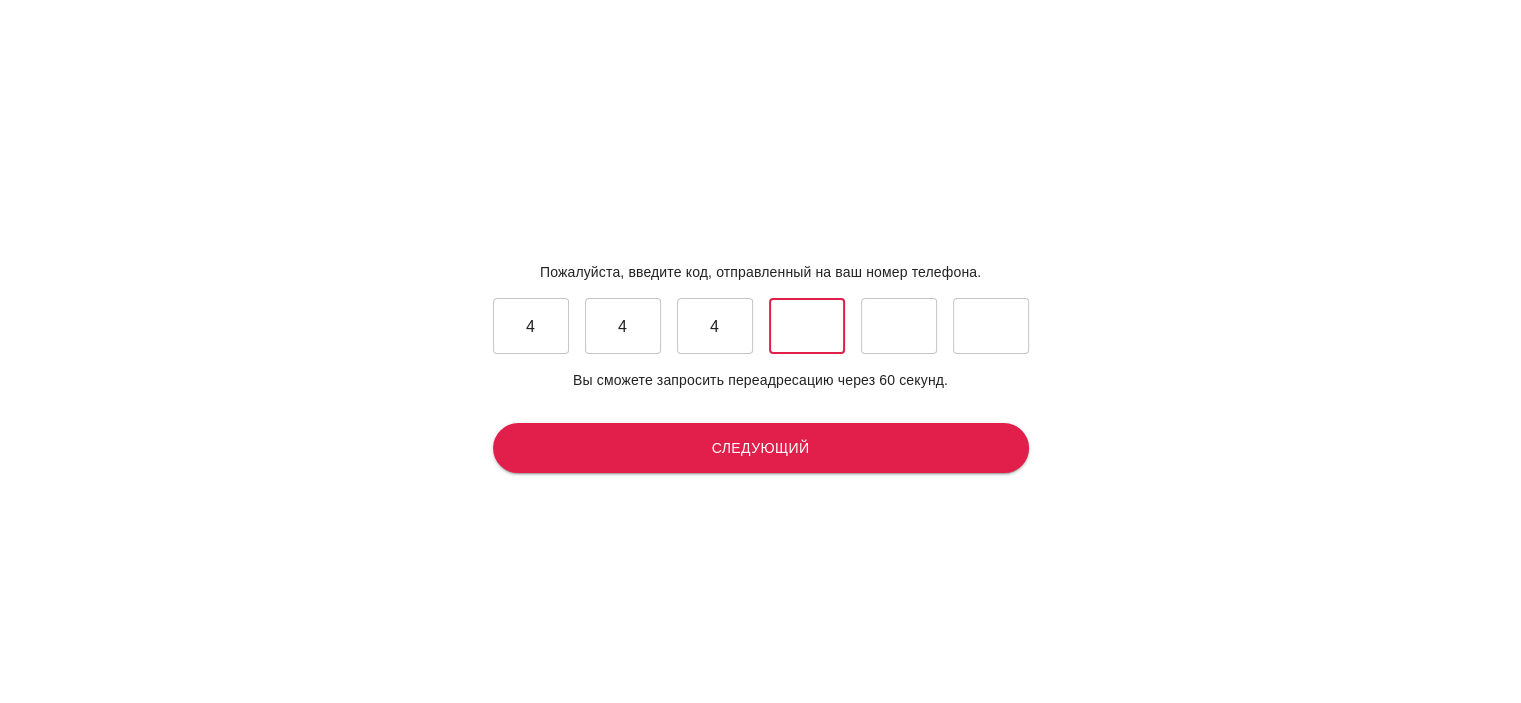 type on "6" 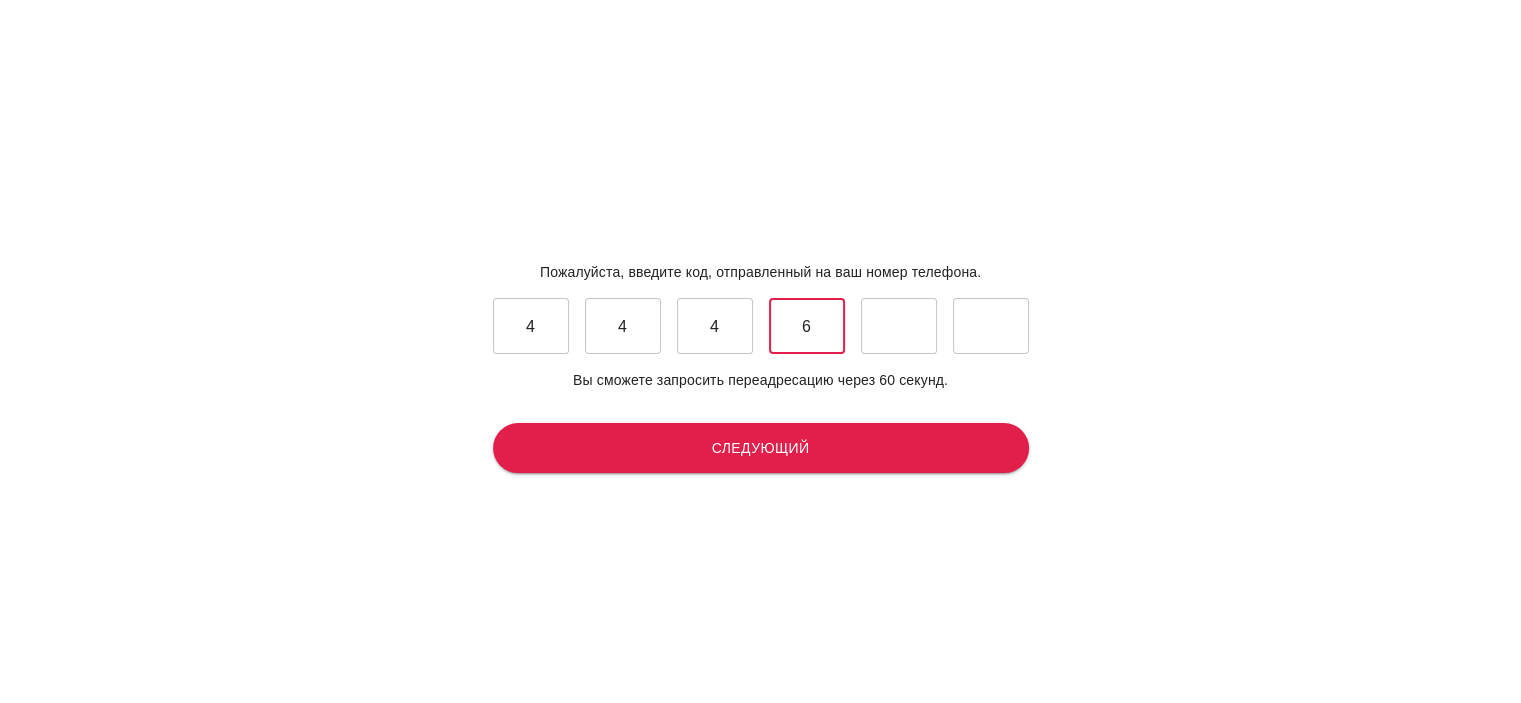 type on "3" 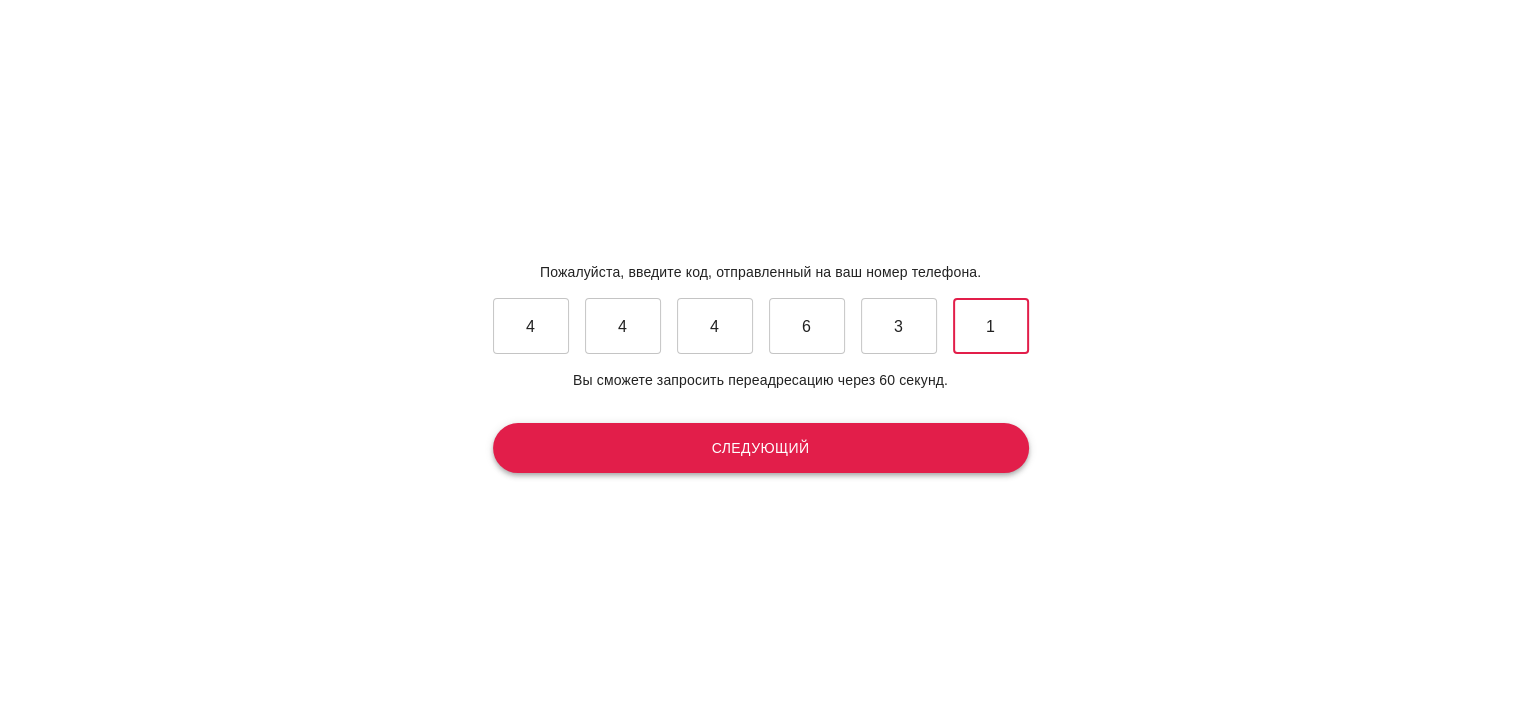 type on "1" 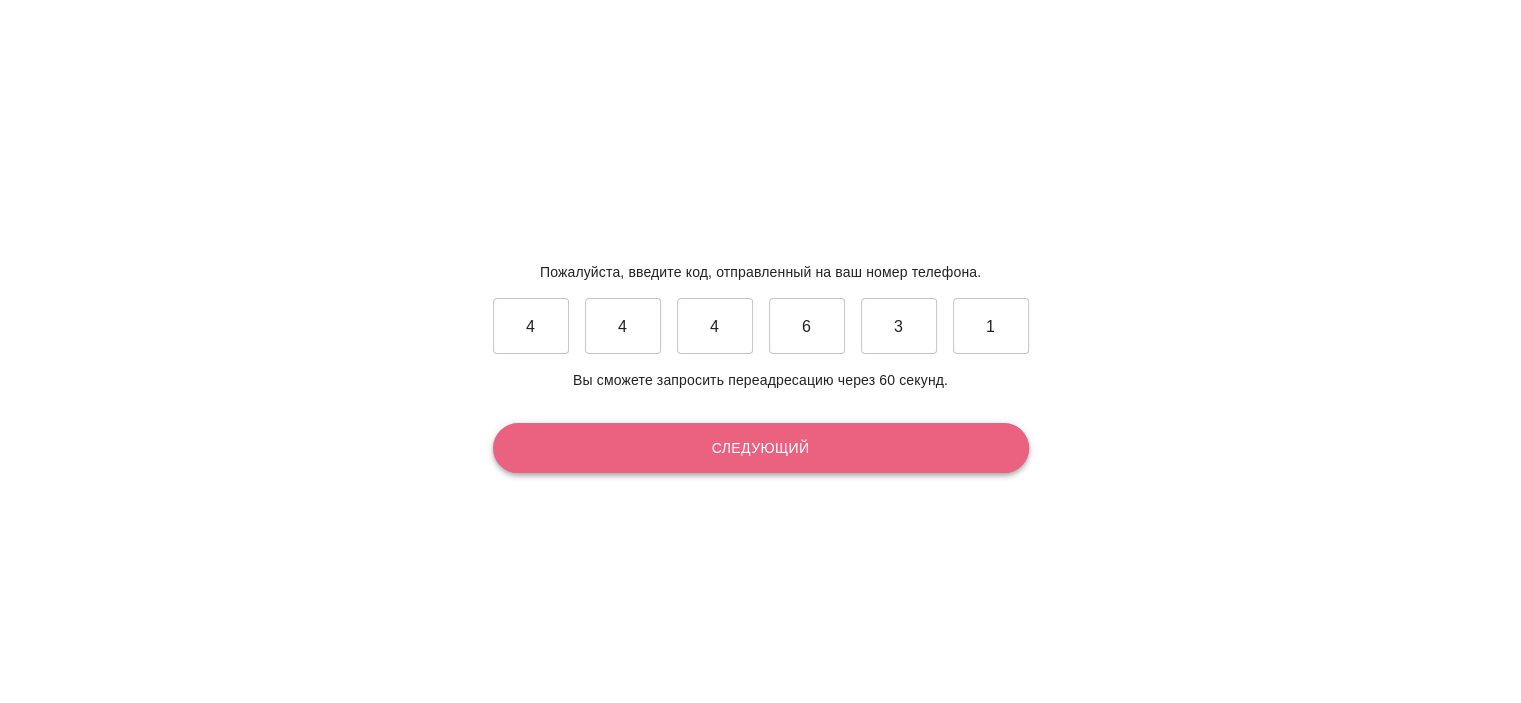 click on "Следующий" at bounding box center [761, 448] 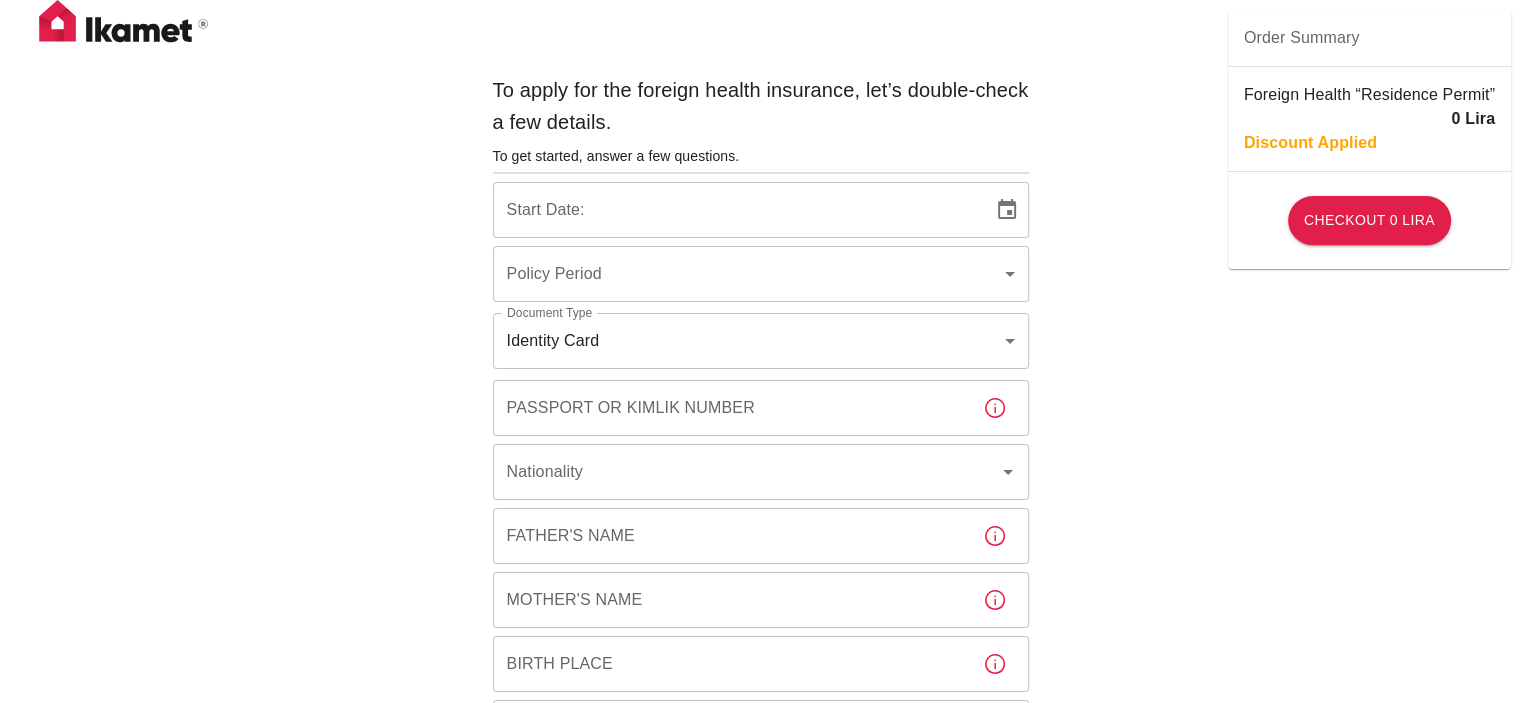 type on "b7343ef8-d55e-4554-96a8-76e30347e985" 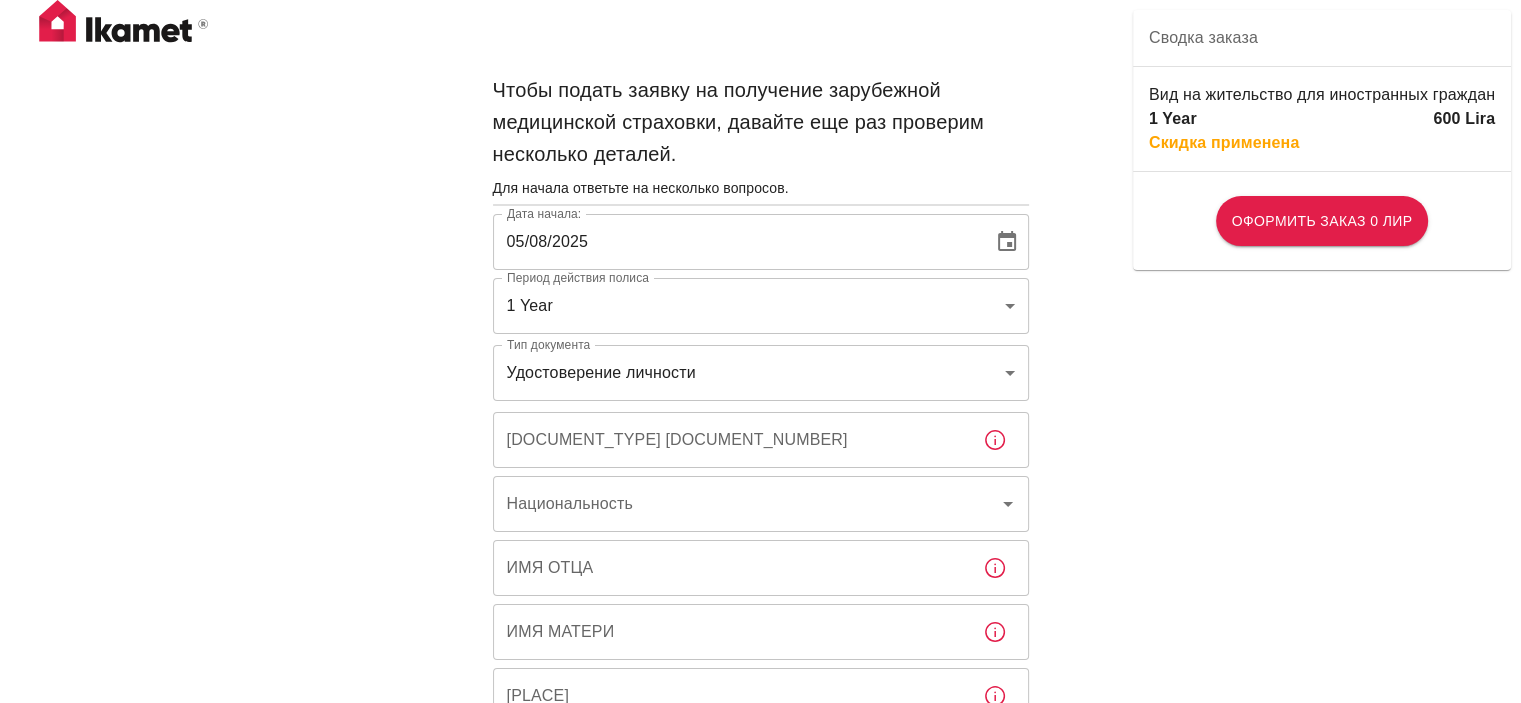 type on "05/08/2025" 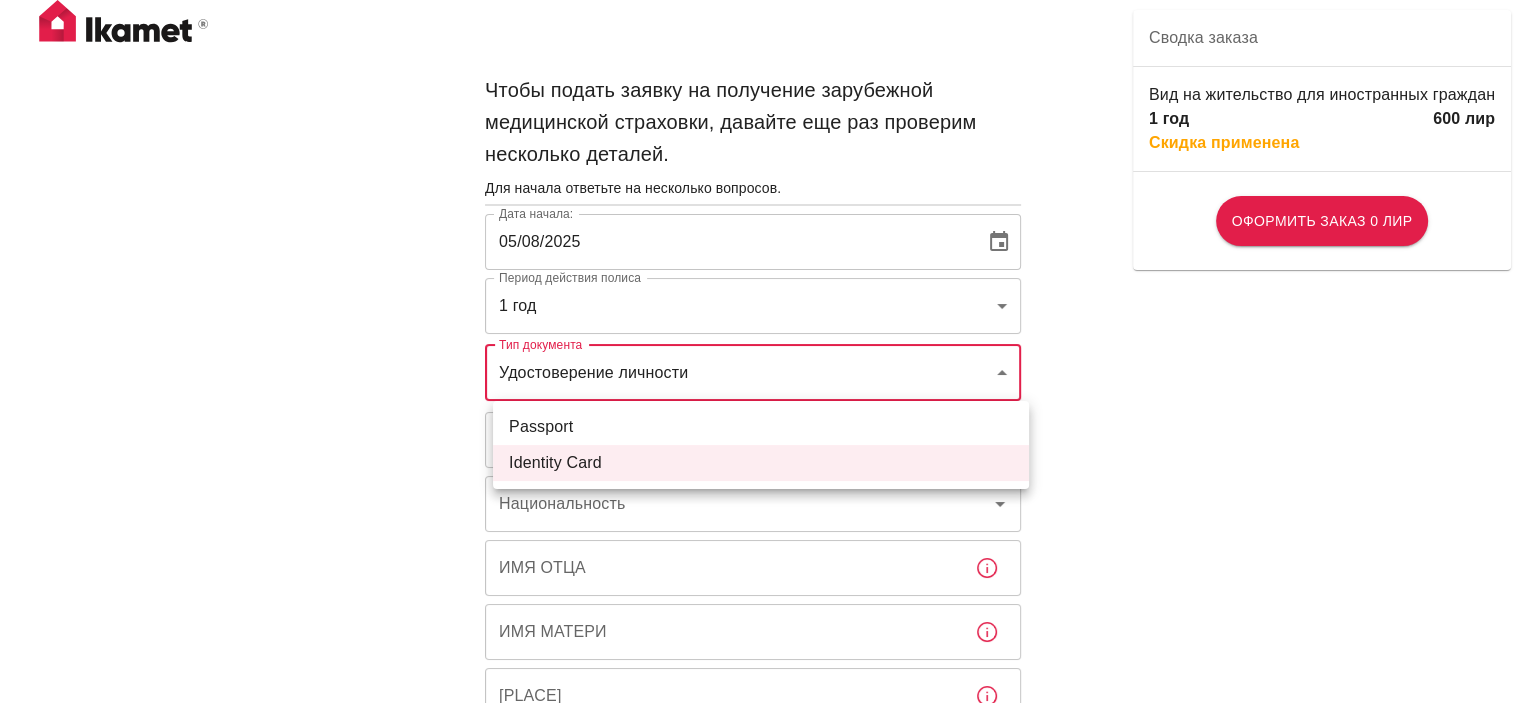 click on "Чтобы подать заявку на получение зарубежной медицинской страховки, давайте еще раз проверим несколько деталей. Для начала ответьте на несколько вопросов. Дата начала: 05/08/2025 Дата начала: Период действия полиса 1 год b7343ef8-d55e-4554-96a8-76e30347e985 Период действия полиса Тип документа Удостоверение личности id Тип документа Номер паспорта или Кимлика Номер паспорта или Кимлика Национальность Национальность Имя отца Имя отца Имя матери Имя матери Место рождения Место рождения Пол ​ Пол Застрахованный адрес Город Город Город Город Район Район Улица Улица 1 год 600 лир" at bounding box center (760, 798) 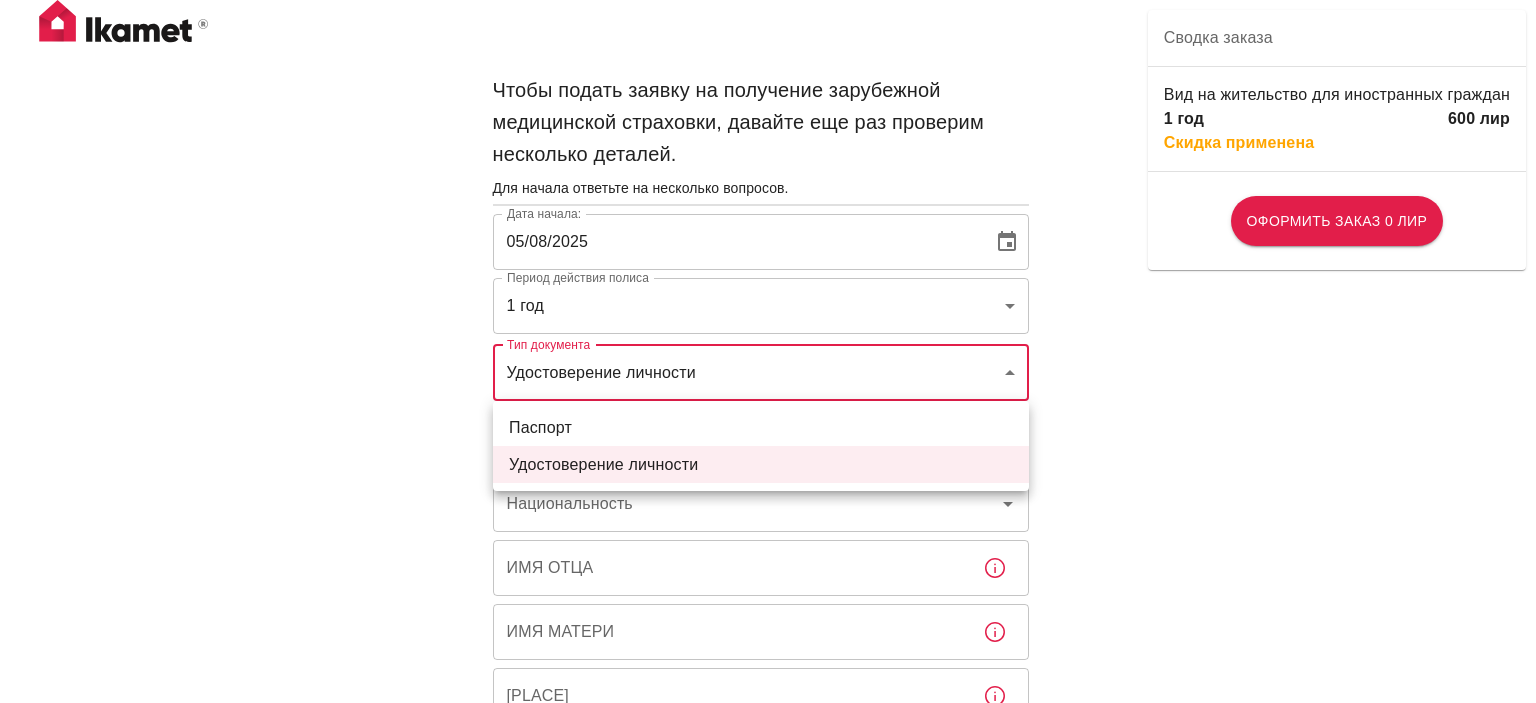 click on "Паспорт" at bounding box center (540, 427) 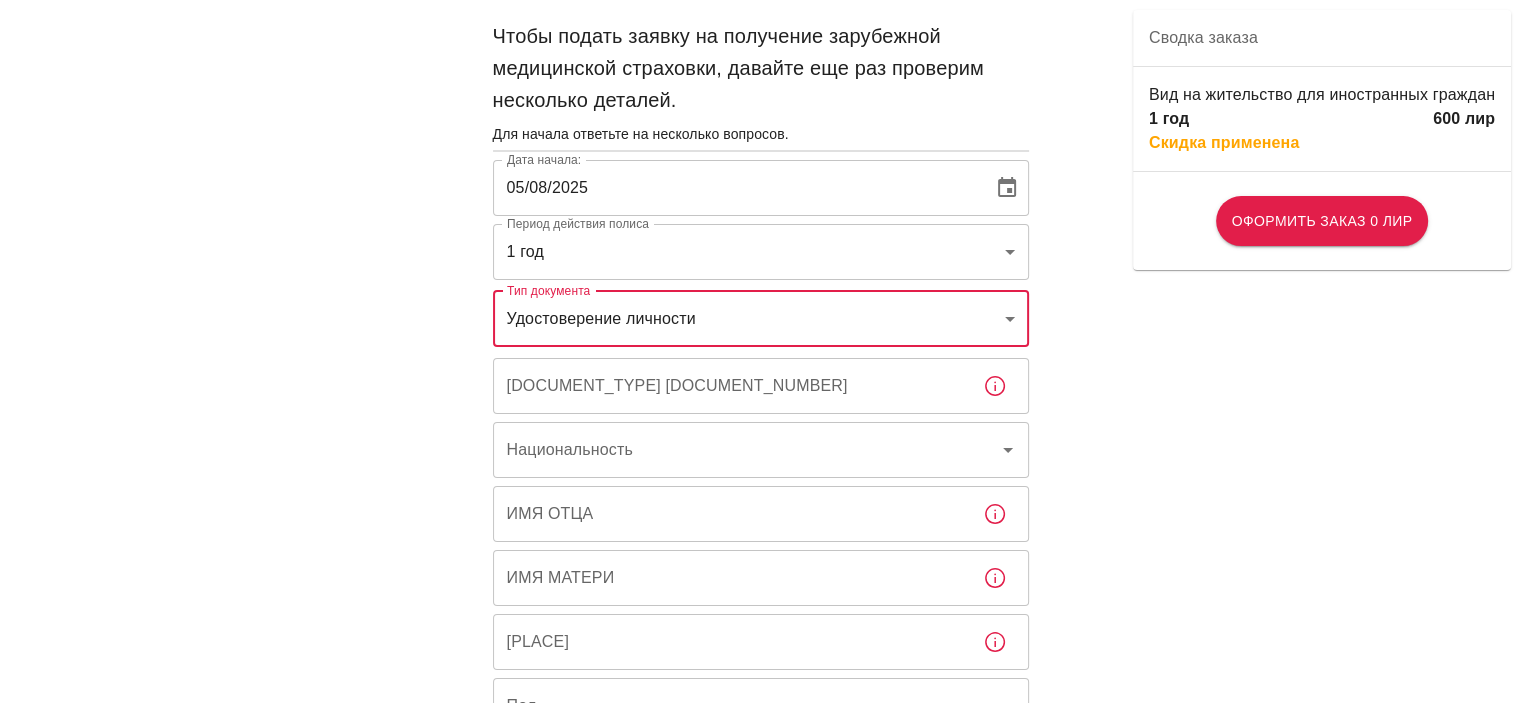 scroll, scrollTop: 100, scrollLeft: 0, axis: vertical 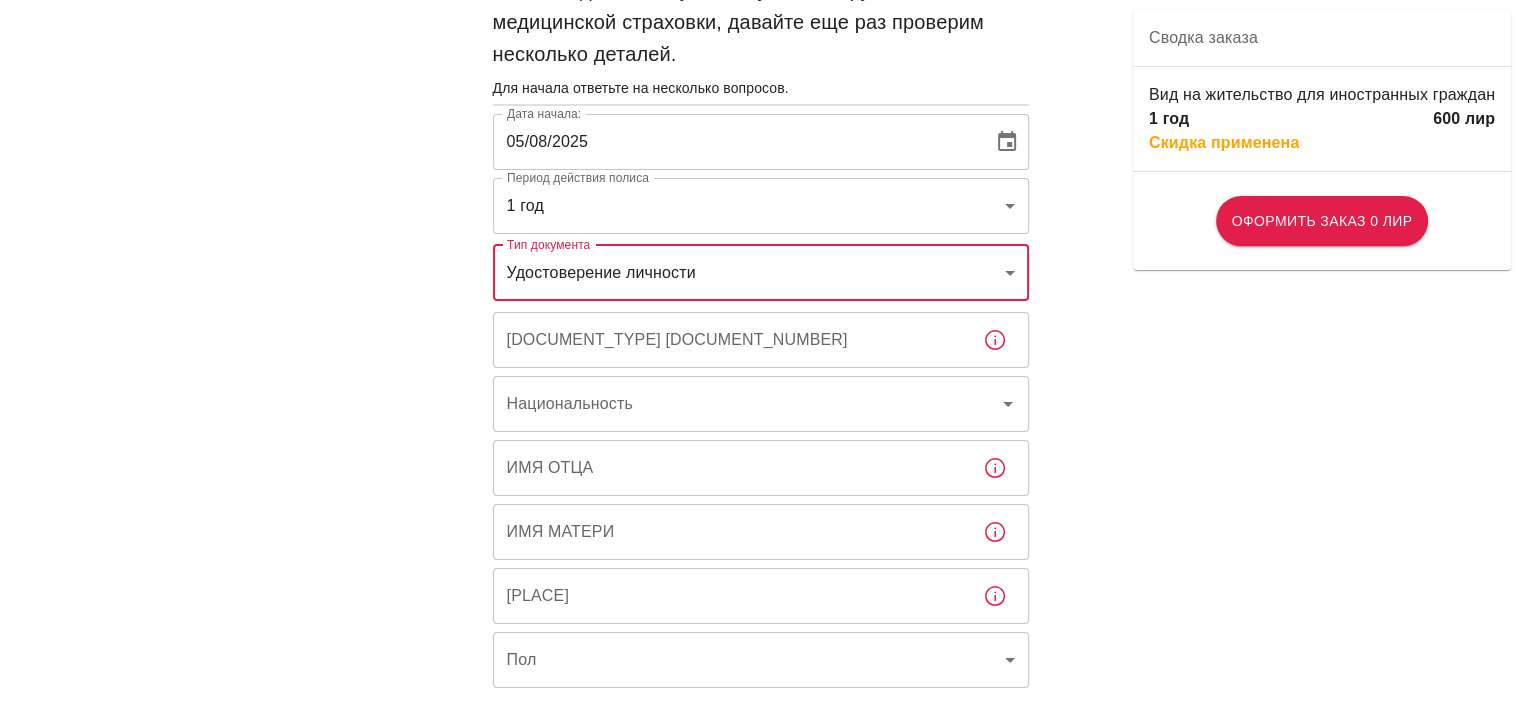 click on "[DOCUMENT_TYPE] [DOCUMENT_NUMBER]" at bounding box center (730, 340) 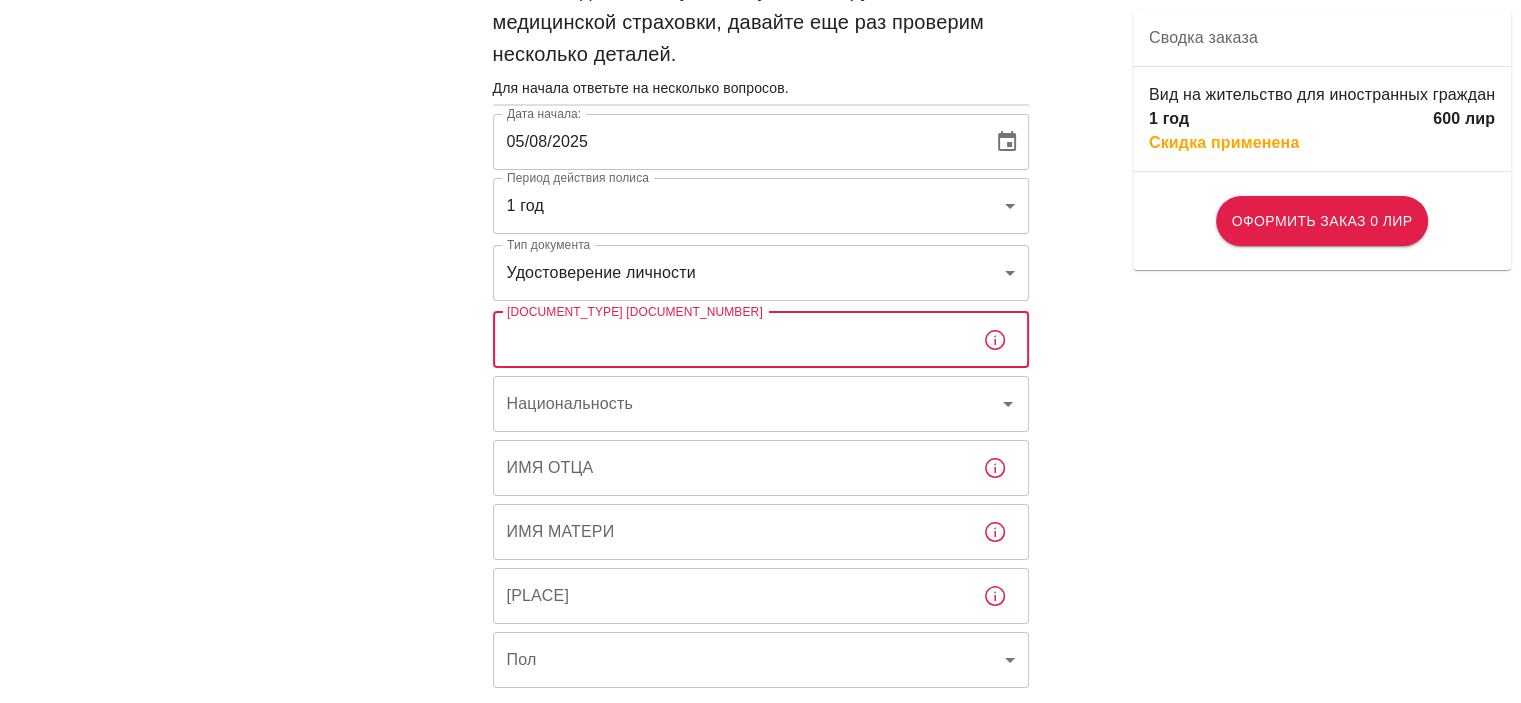 paste on "FT658162" 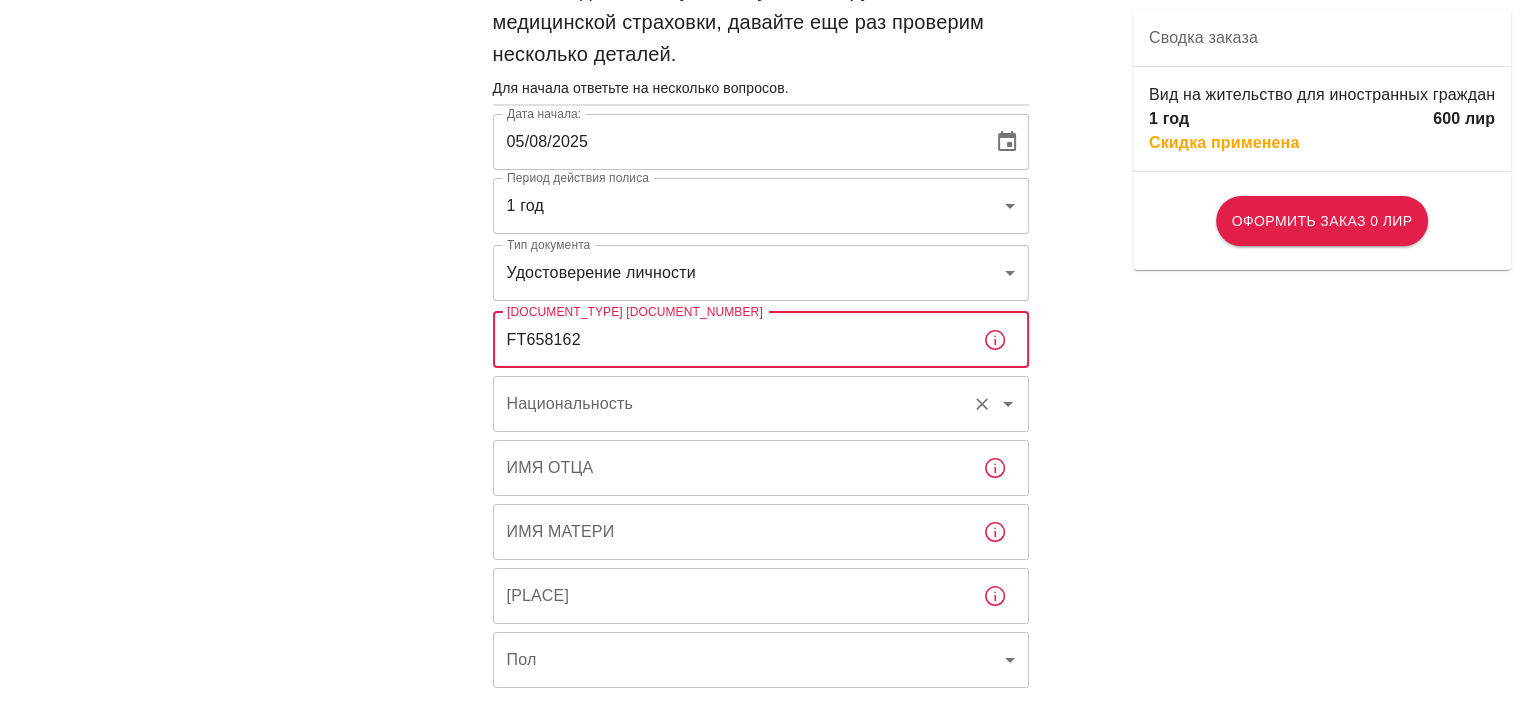type on "FT658162" 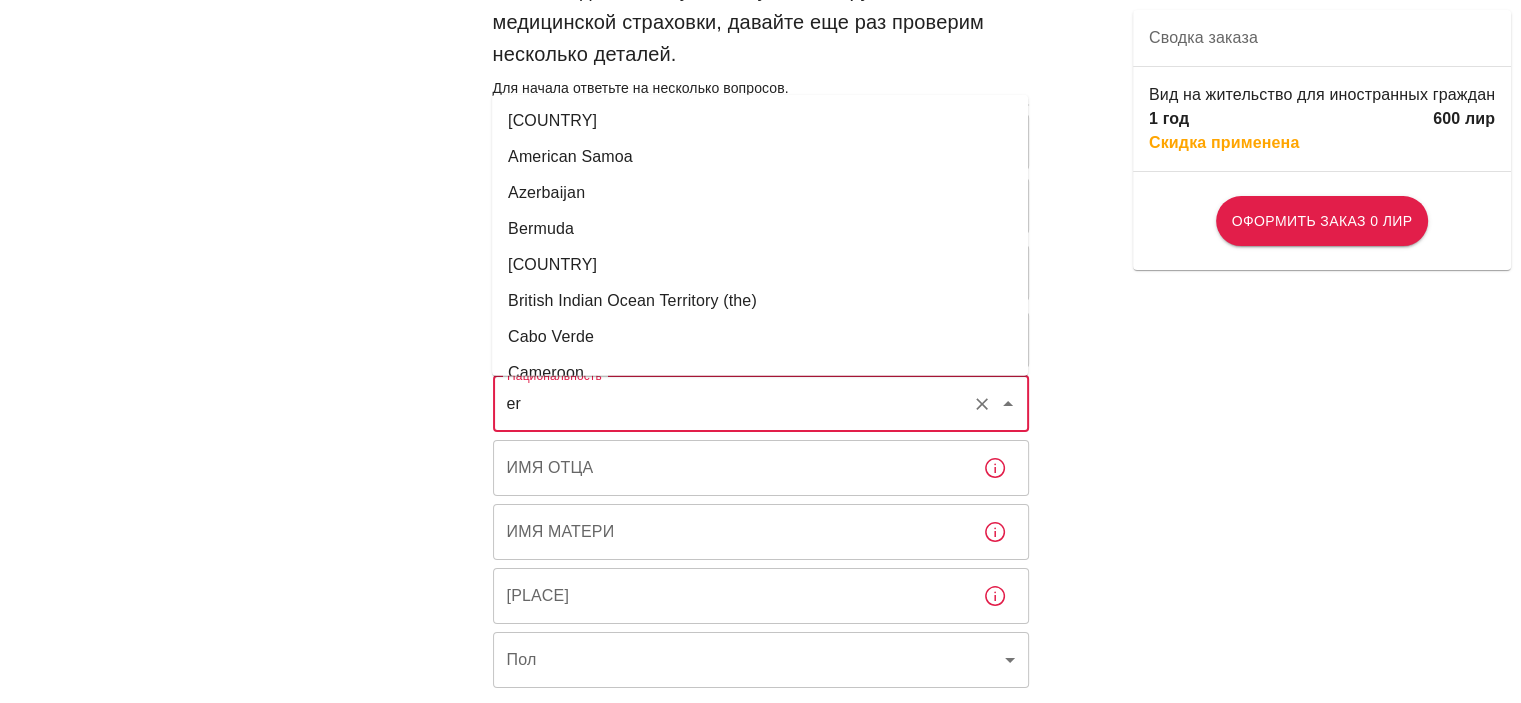 type on "e" 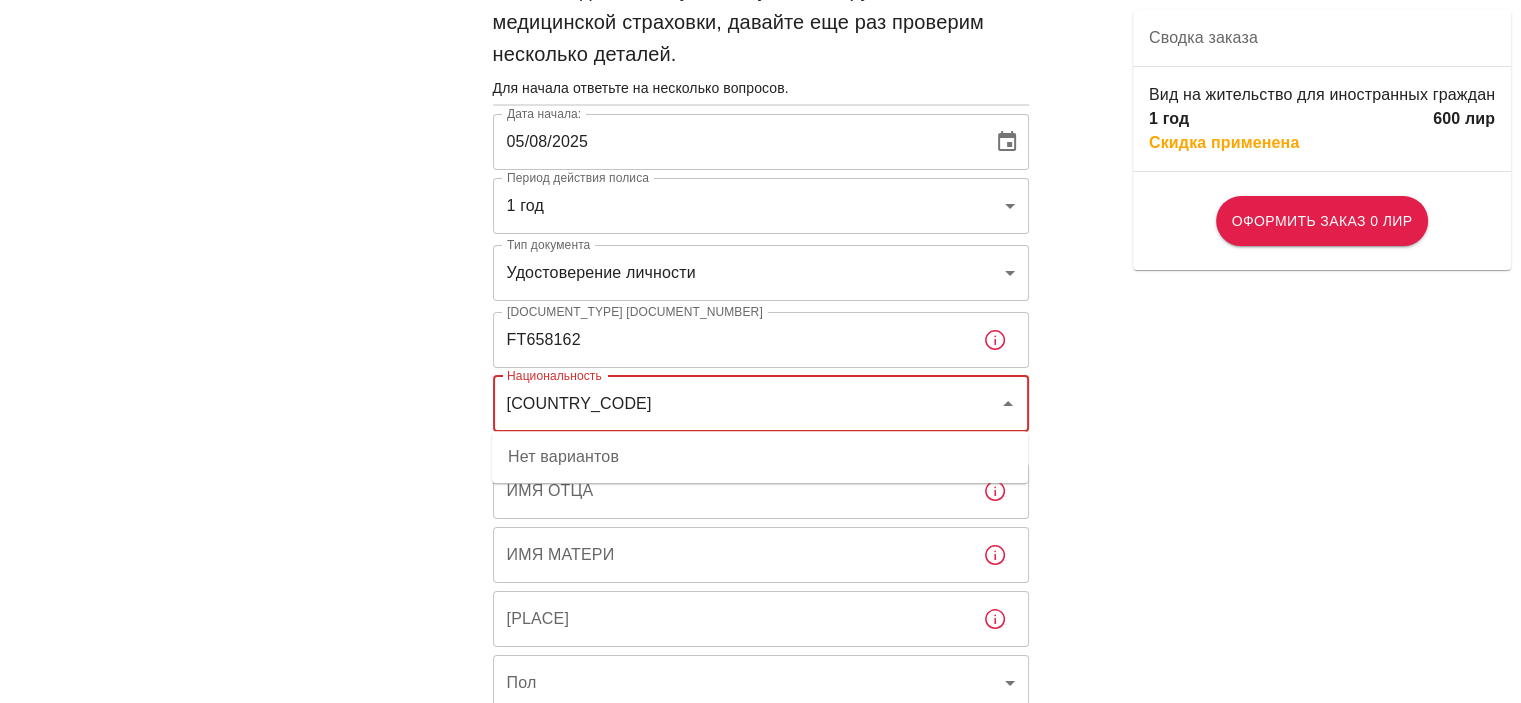 type on "у" 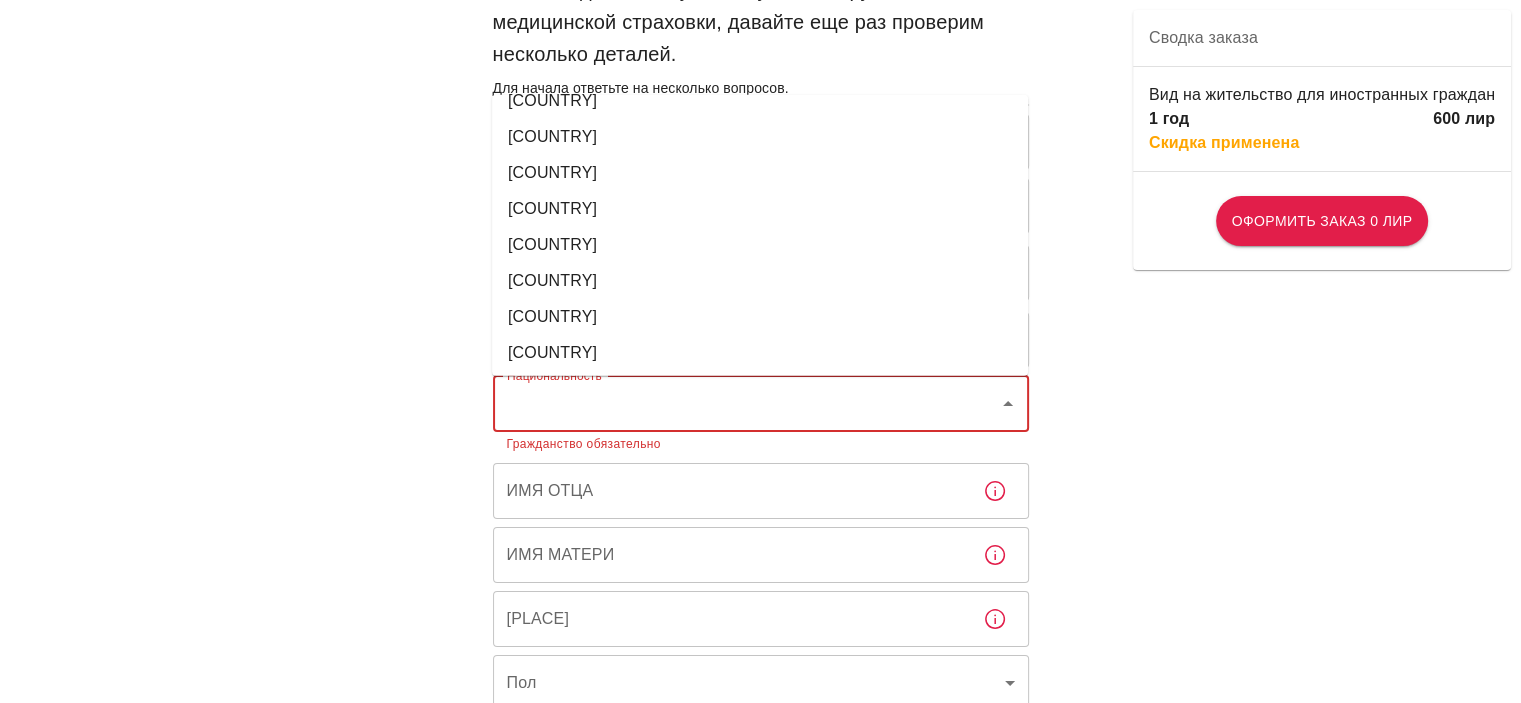 scroll, scrollTop: 8200, scrollLeft: 0, axis: vertical 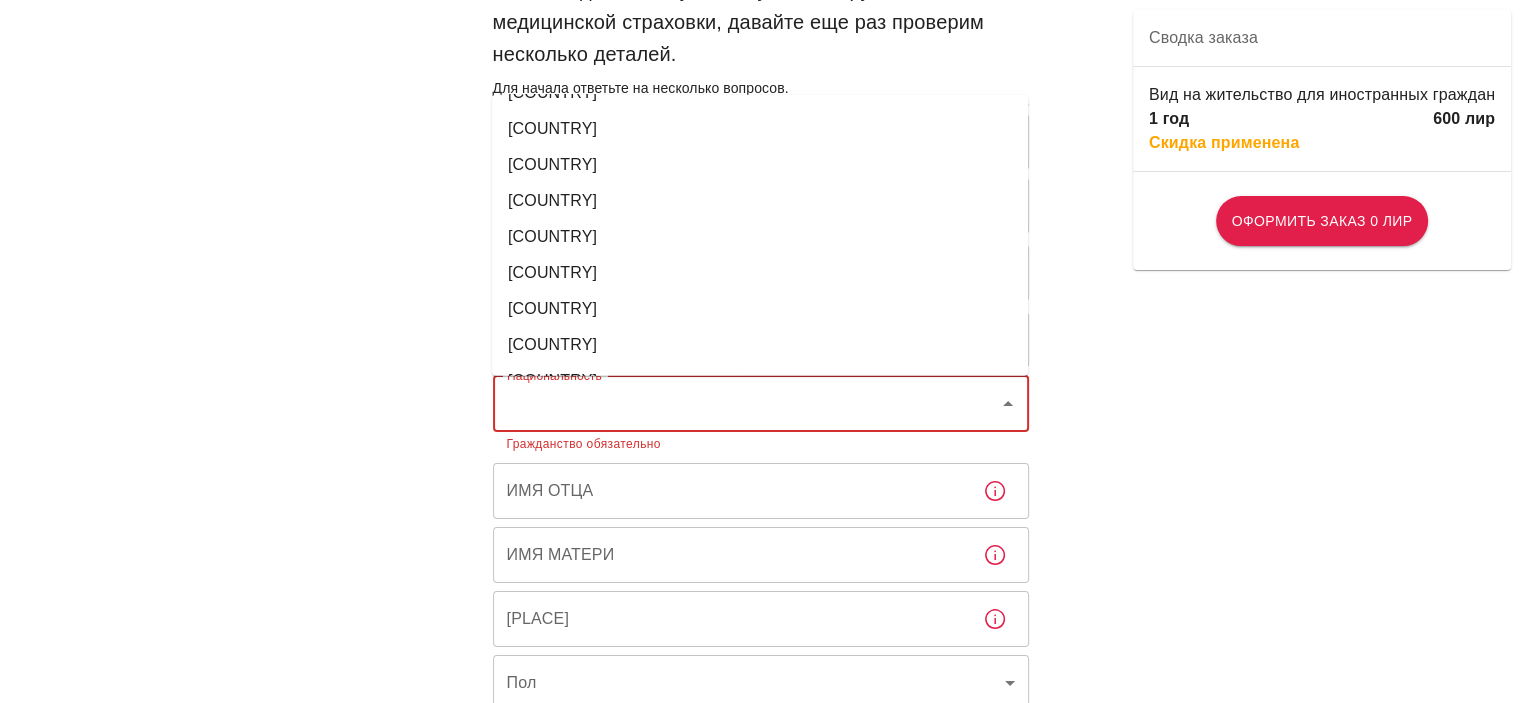 click on "[COUNTRY]" at bounding box center [552, 236] 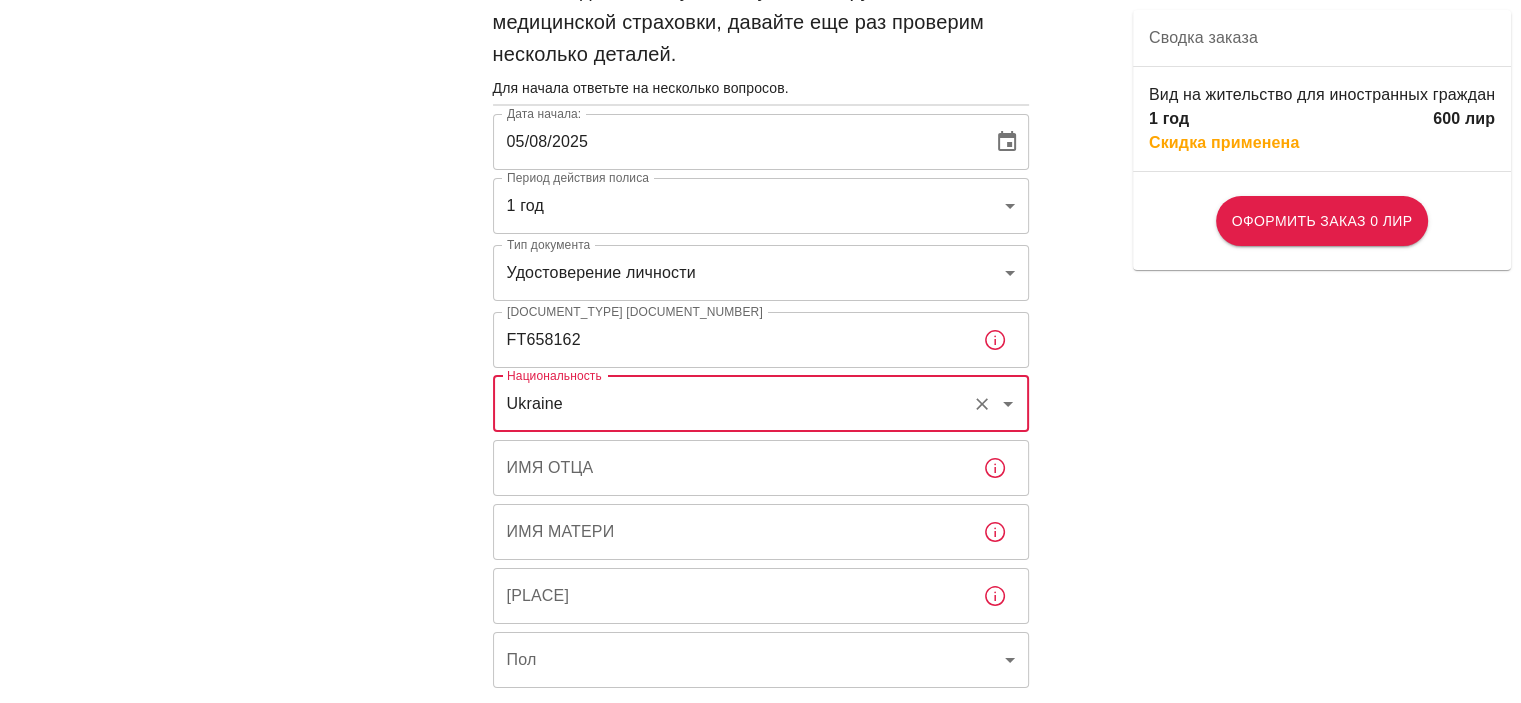 scroll, scrollTop: 300, scrollLeft: 0, axis: vertical 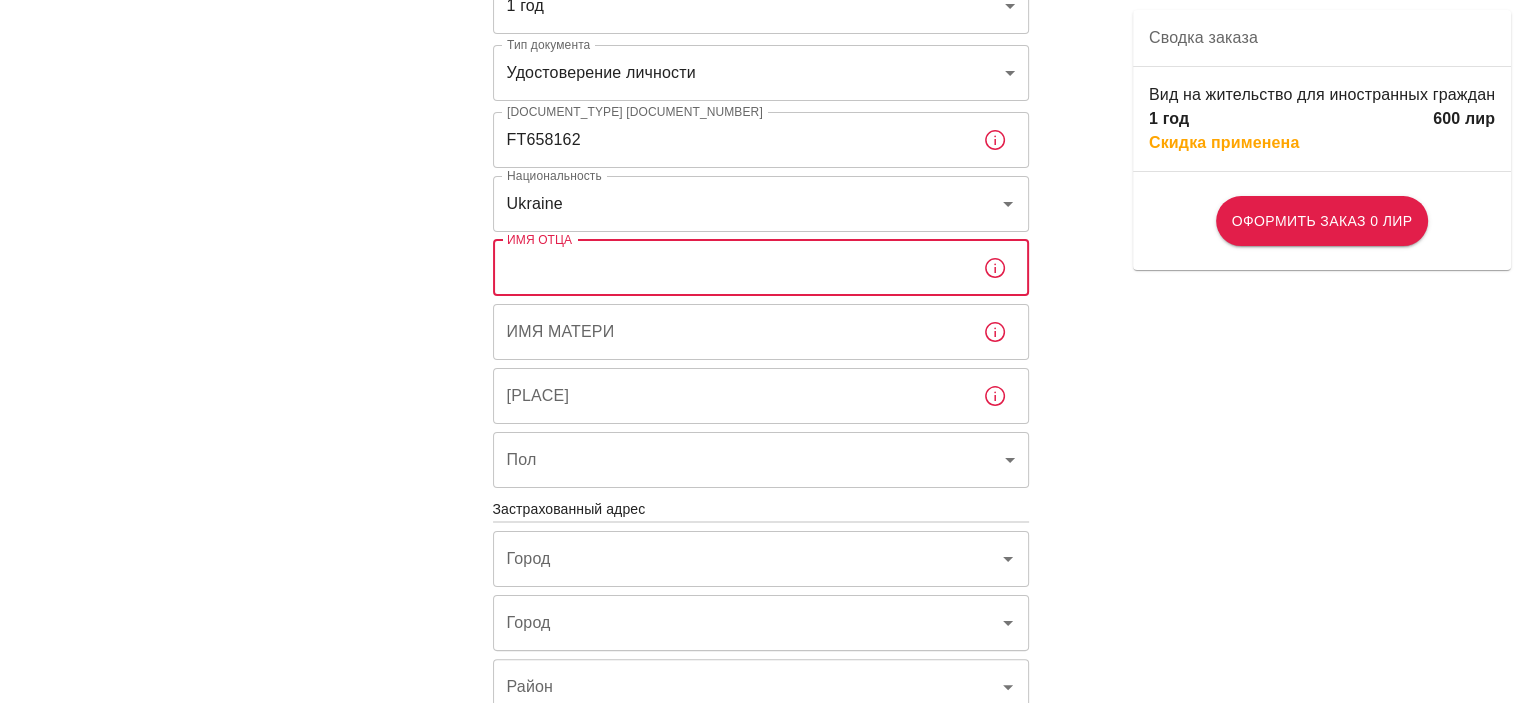 click on "Имя отца" at bounding box center (730, 268) 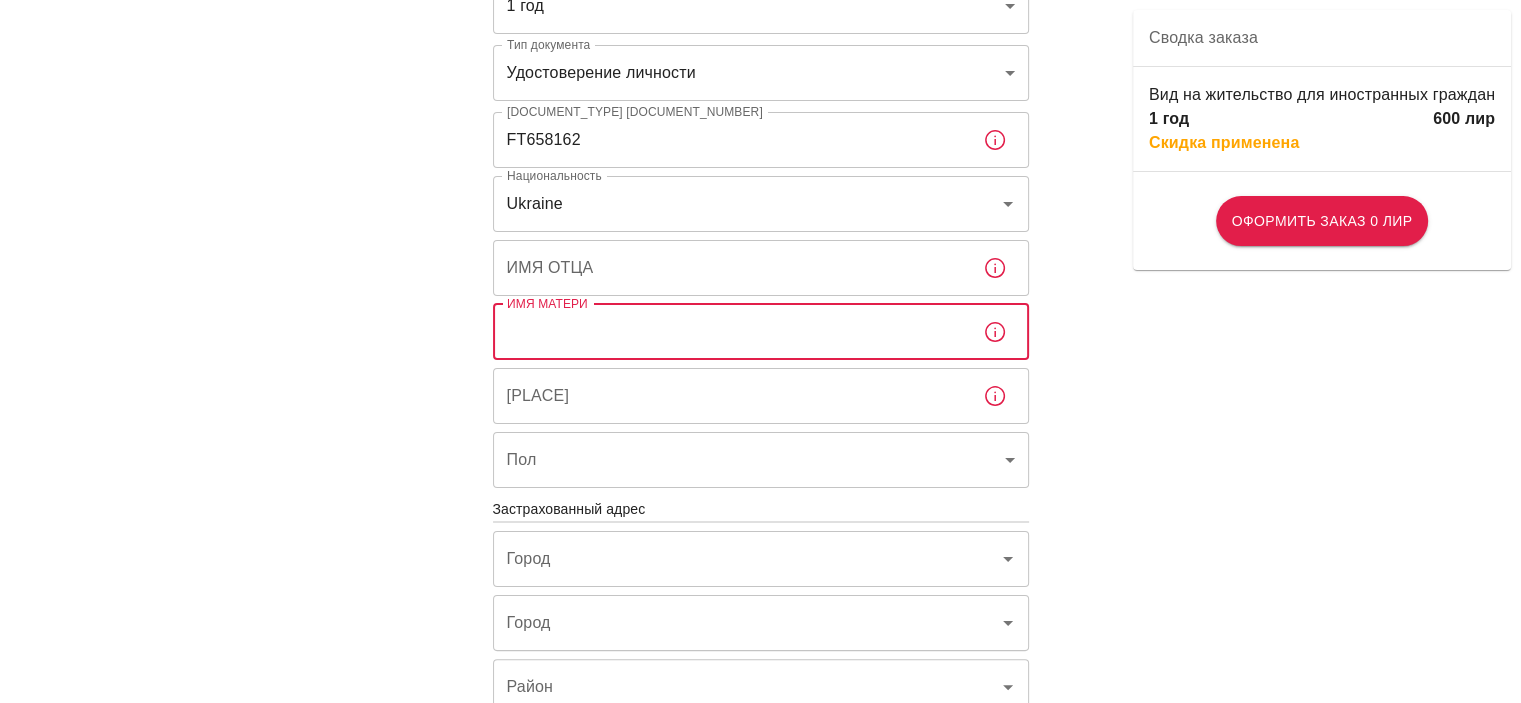 paste on "[LAST]" 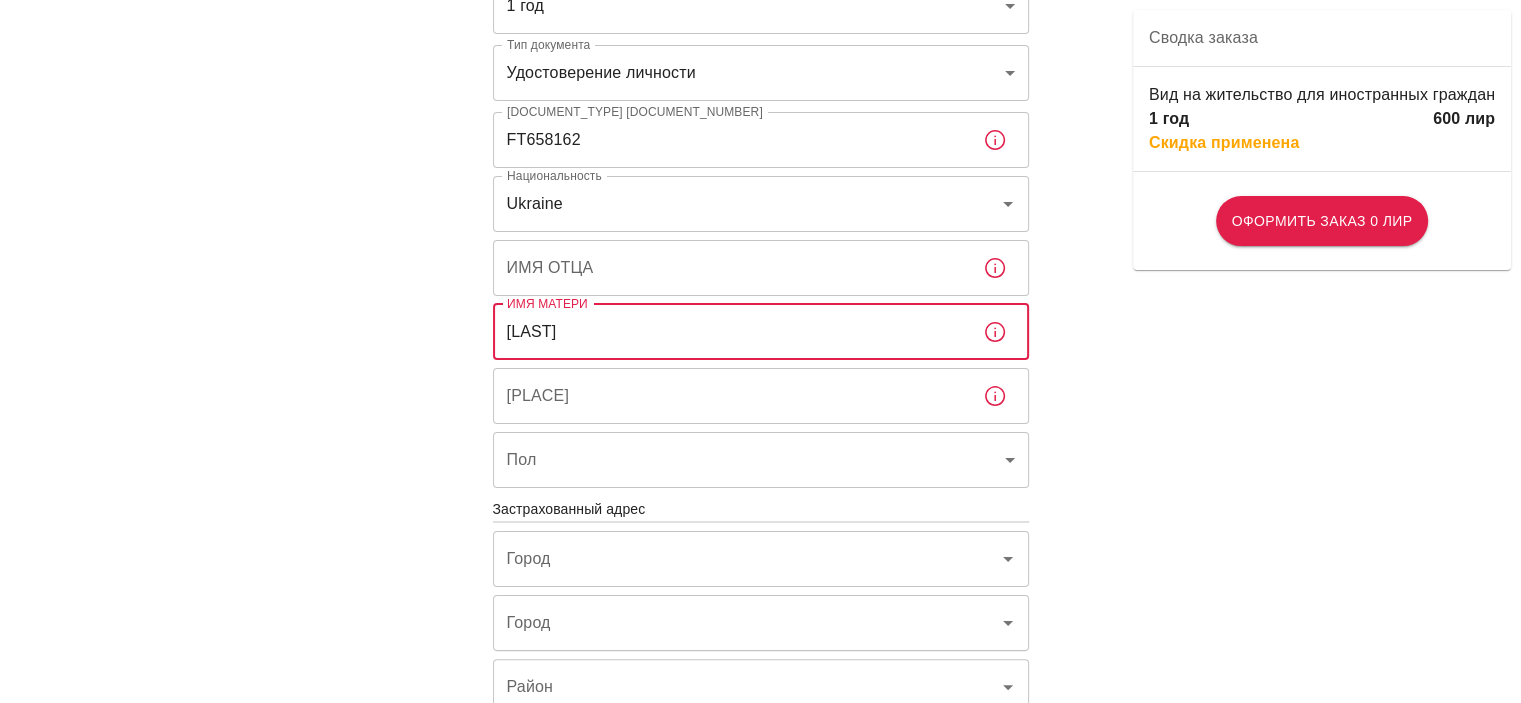 type on "[LAST]" 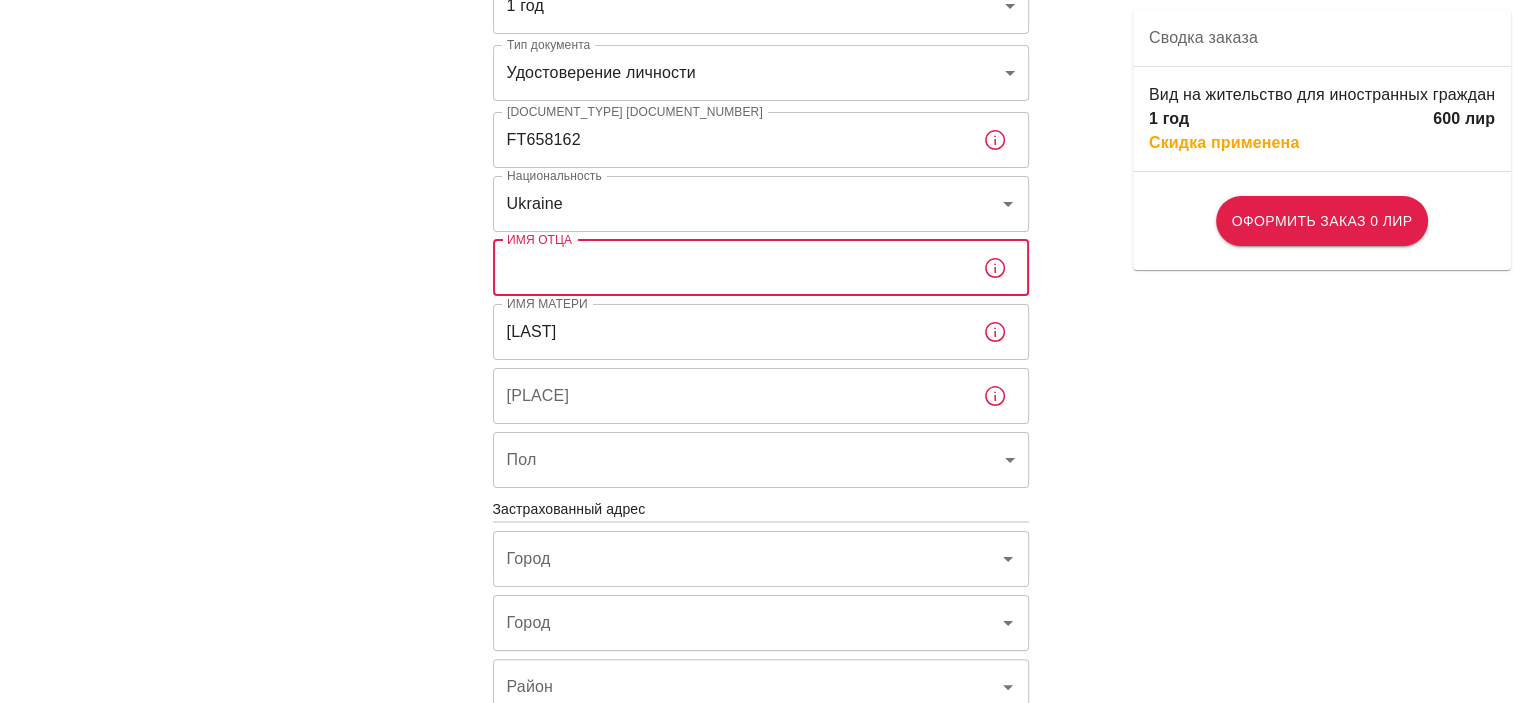 paste on "[FIRST]" 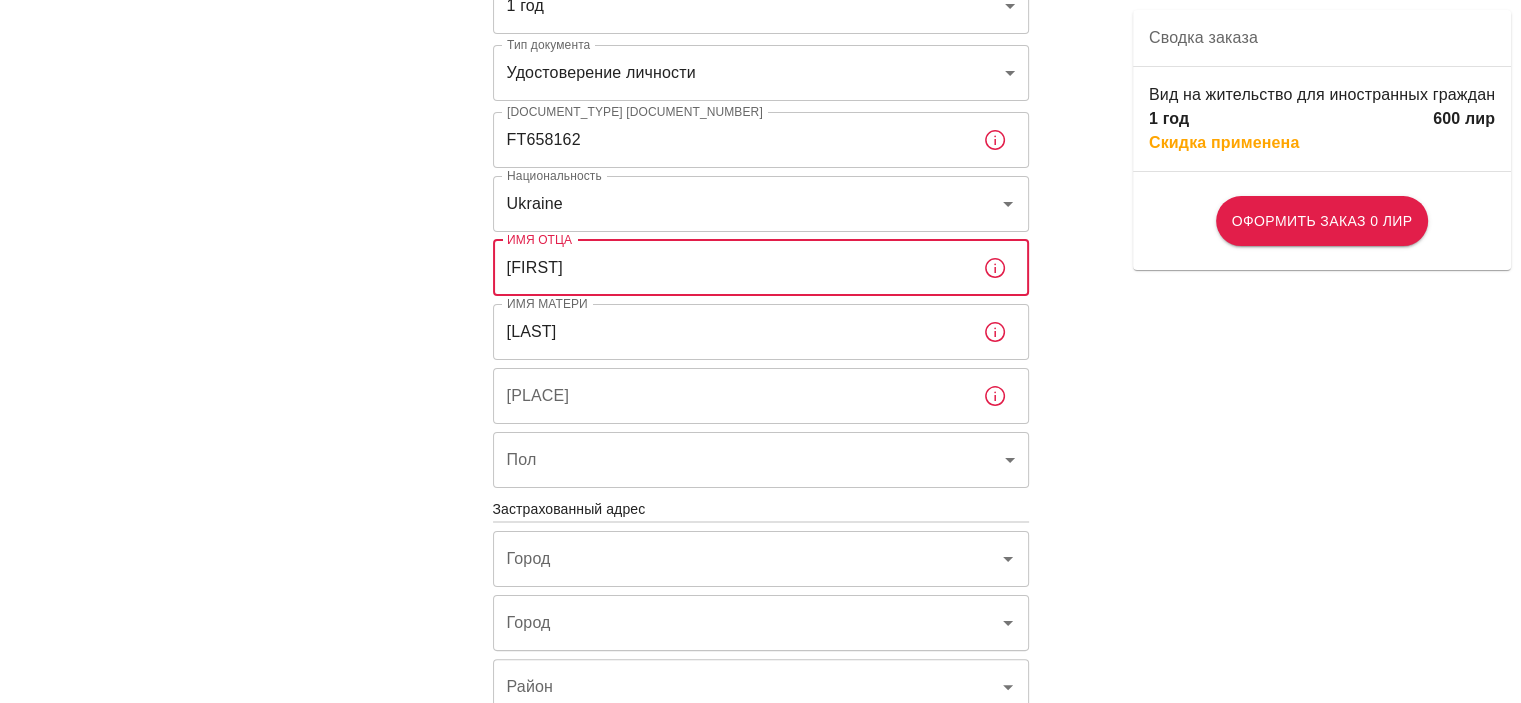 type on "[FIRST]" 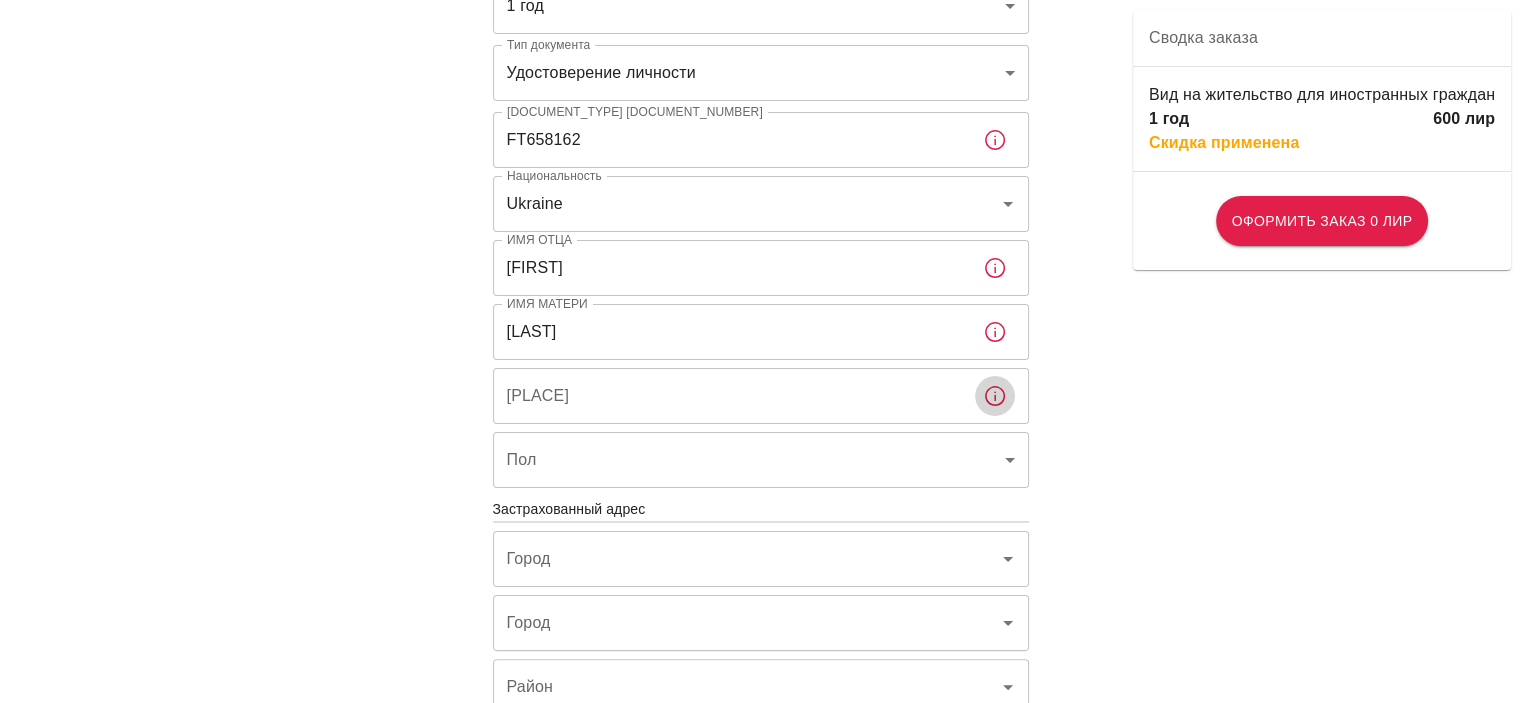 click 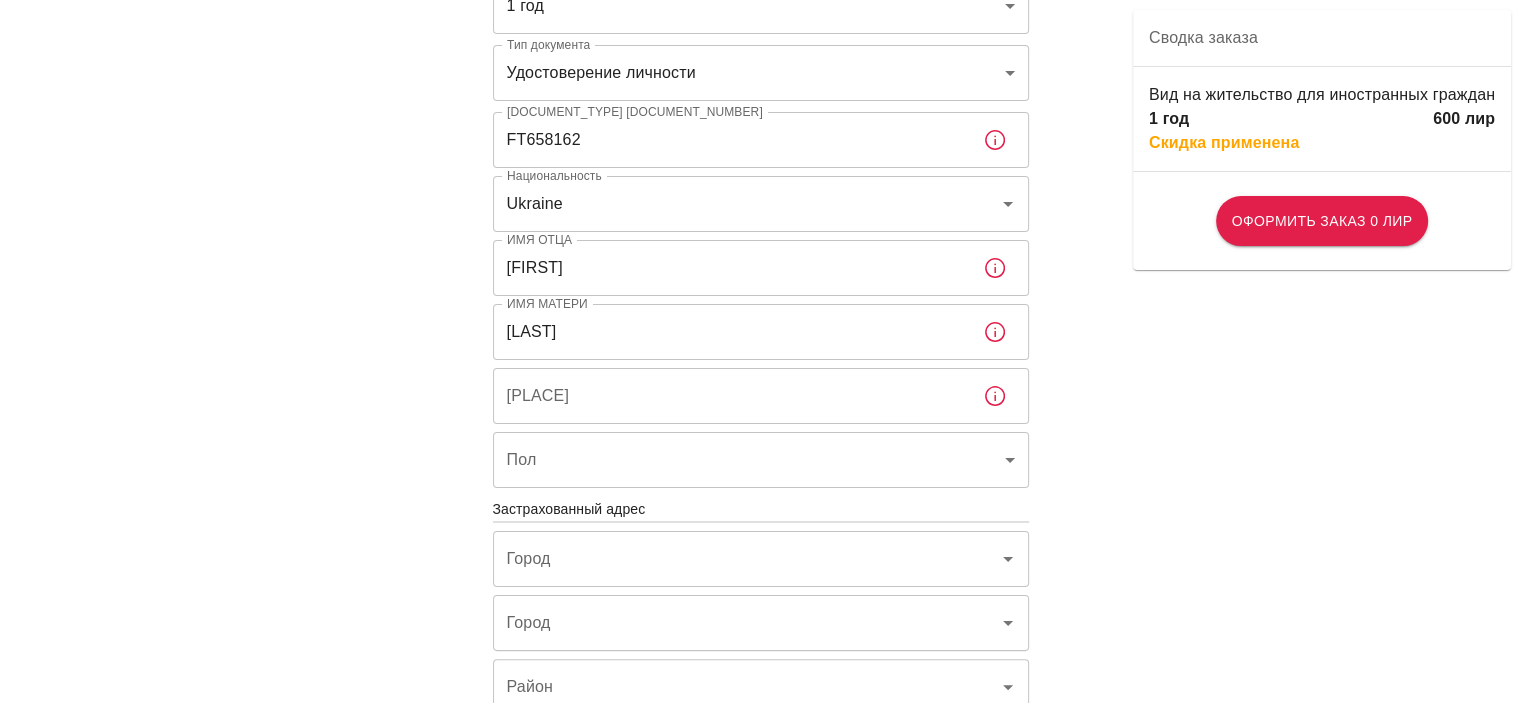 click on "[PLACE]" at bounding box center [730, 396] 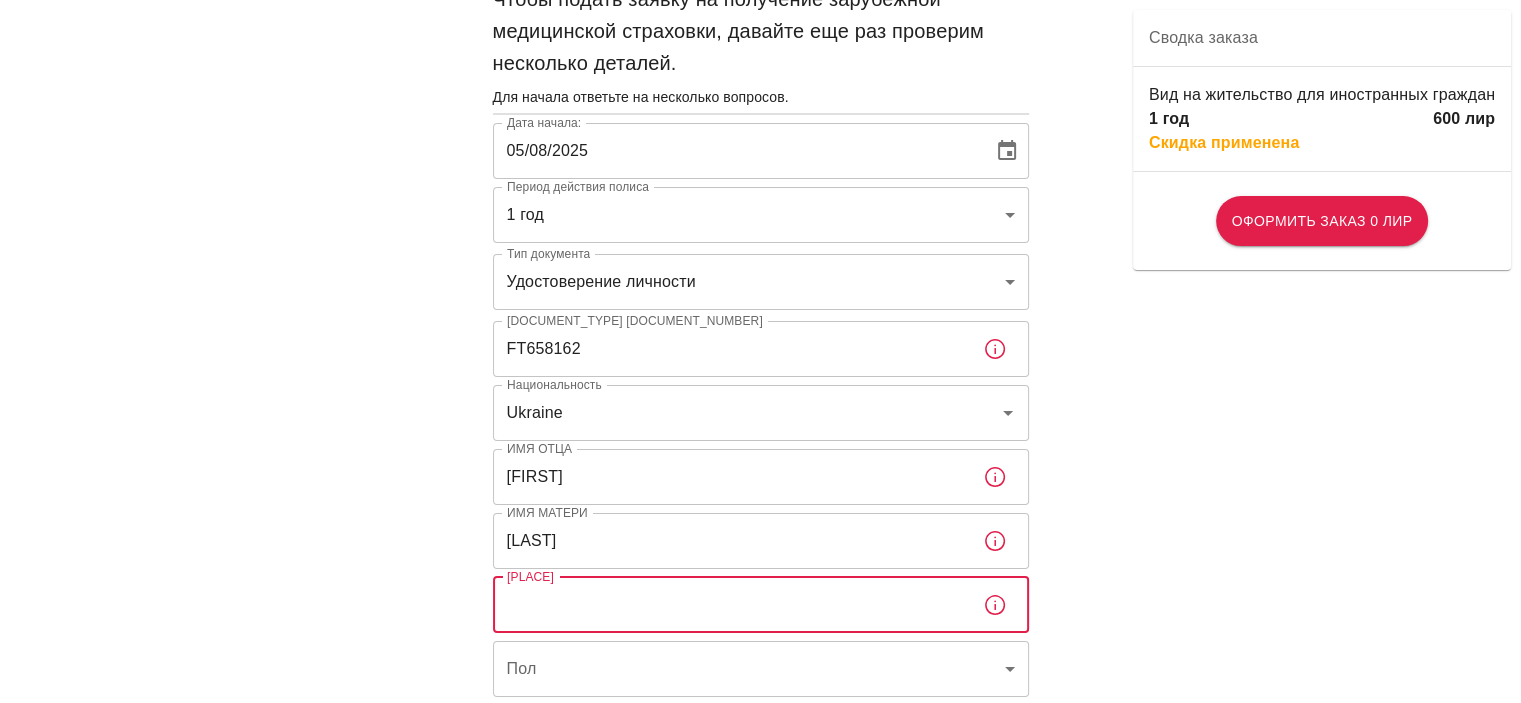 scroll, scrollTop: 0, scrollLeft: 0, axis: both 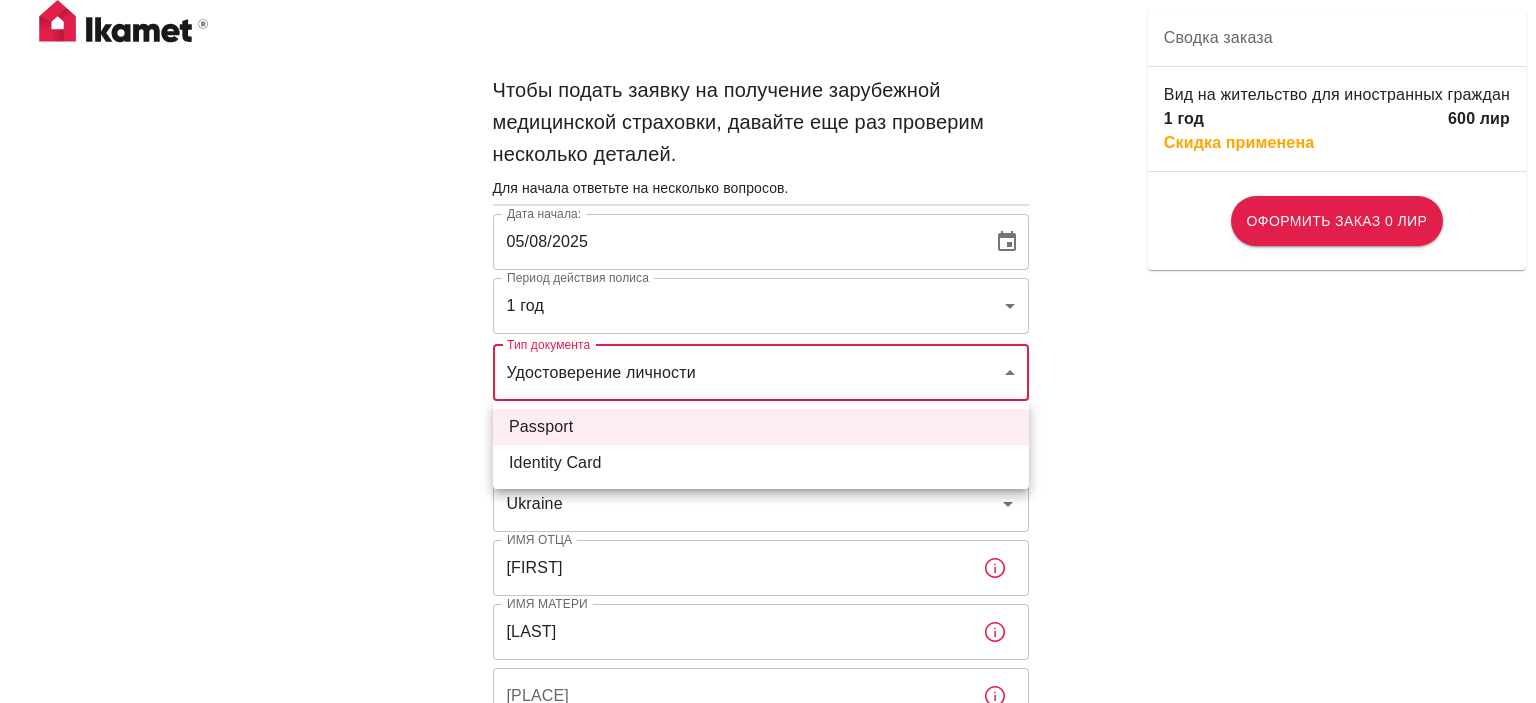 click on "Чтобы подать заявку на получение зарубежной медицинской страховки, давайте еще раз проверим несколько деталей. Для начала ответьте на несколько вопросов. Дата начала: [DATE] Дата начала: Период действия полиса 1 год b7343ef8-d55e-4554-96a8-76e30347e985 Период действия полиса Тип документа Удостоверение личности passport Тип документа Номер паспорта или Кимлика FT658162 Номер паспорта или Кимлика Национальность Ukraine Национальность Имя отца [FIRST] Имя отца Имя матери [LAST] Имя матери Место рождения Место рождения Пол ​ Пол Застрахованный адрес Город Город Город Город Район Район" at bounding box center [768, 798] 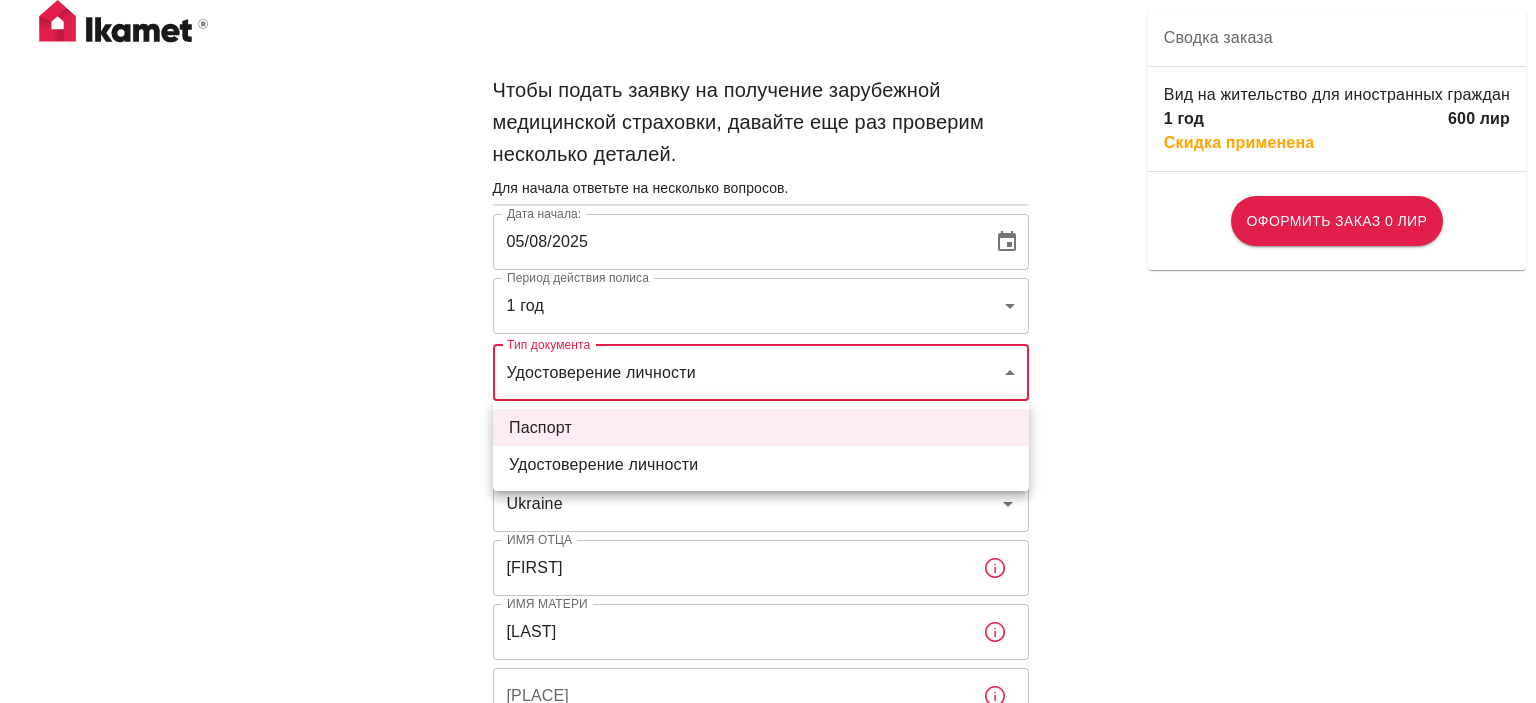click on "Паспорт" at bounding box center (540, 427) 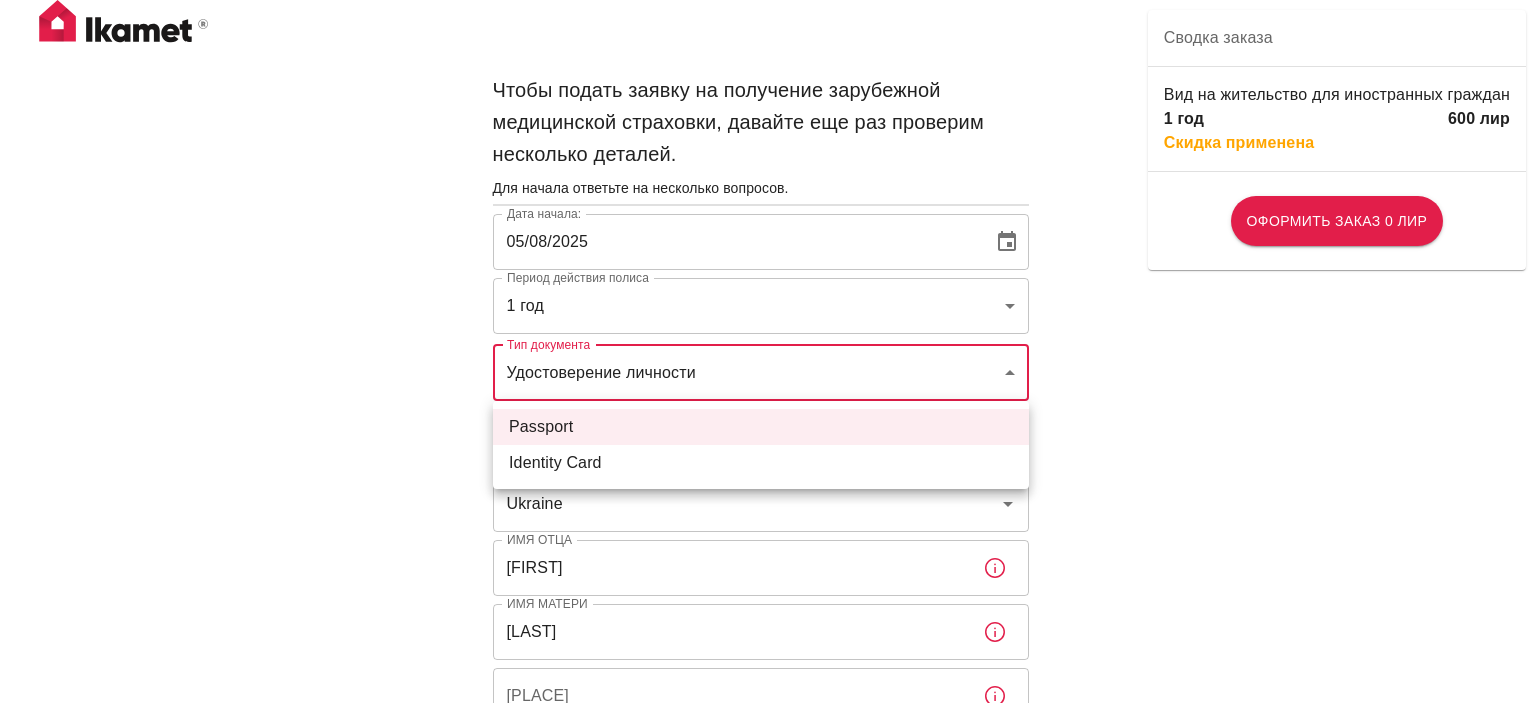 click on "Чтобы подать заявку на получение зарубежной медицинской страховки, давайте еще раз проверим несколько деталей. Для начала ответьте на несколько вопросов. Дата начала: [DATE] Дата начала: Период действия полиса 1 год b7343ef8-d55e-4554-96a8-76e30347e985 Период действия полиса Тип документа Удостоверение личности passport Тип документа Номер паспорта или Кимлика FT658162 Номер паспорта или Кимлика Национальность Ukraine Национальность Имя отца [FIRST] Имя отца Имя матери [LAST] Имя матери Место рождения Место рождения Пол ​ Пол Застрахованный адрес Город Город Город Город Район Район" at bounding box center (768, 798) 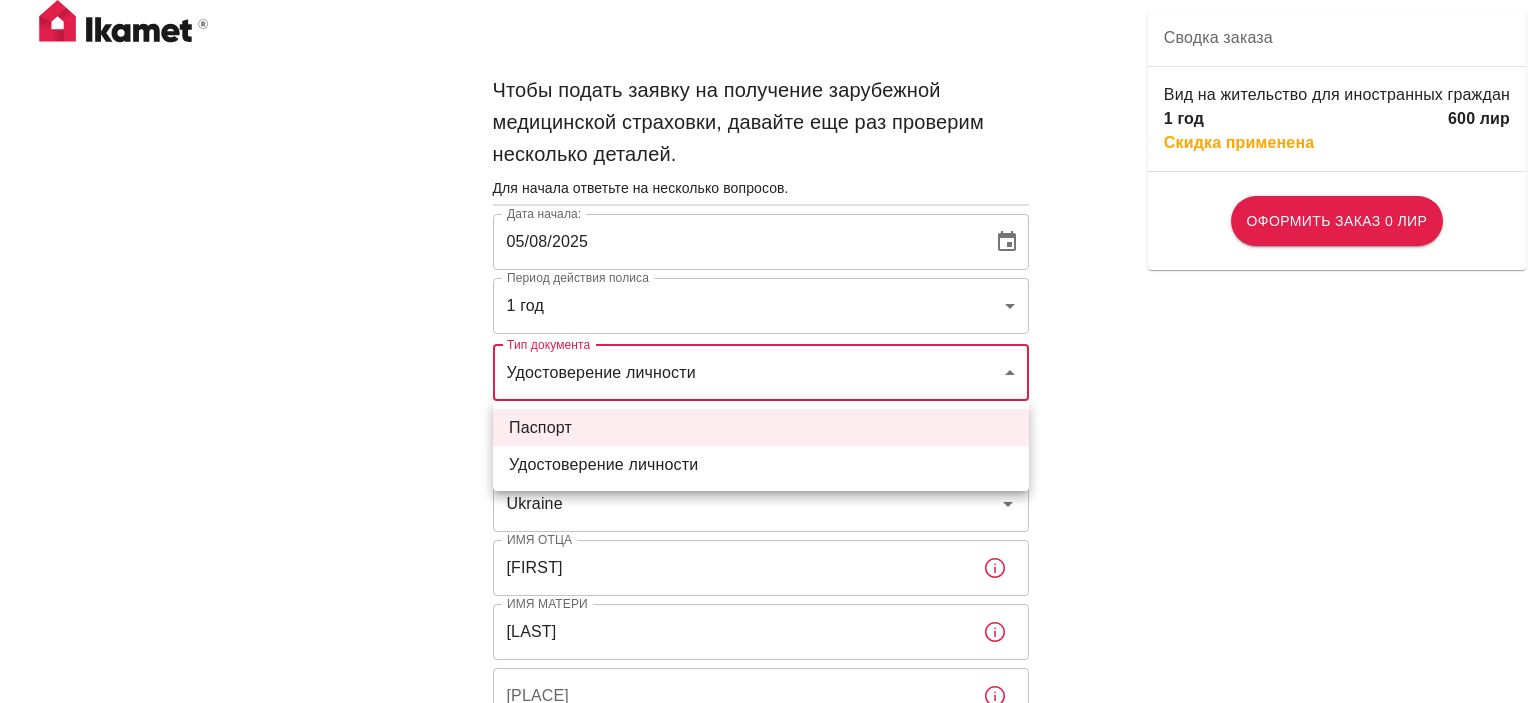 click on "Удостоверение личности" at bounding box center (603, 464) 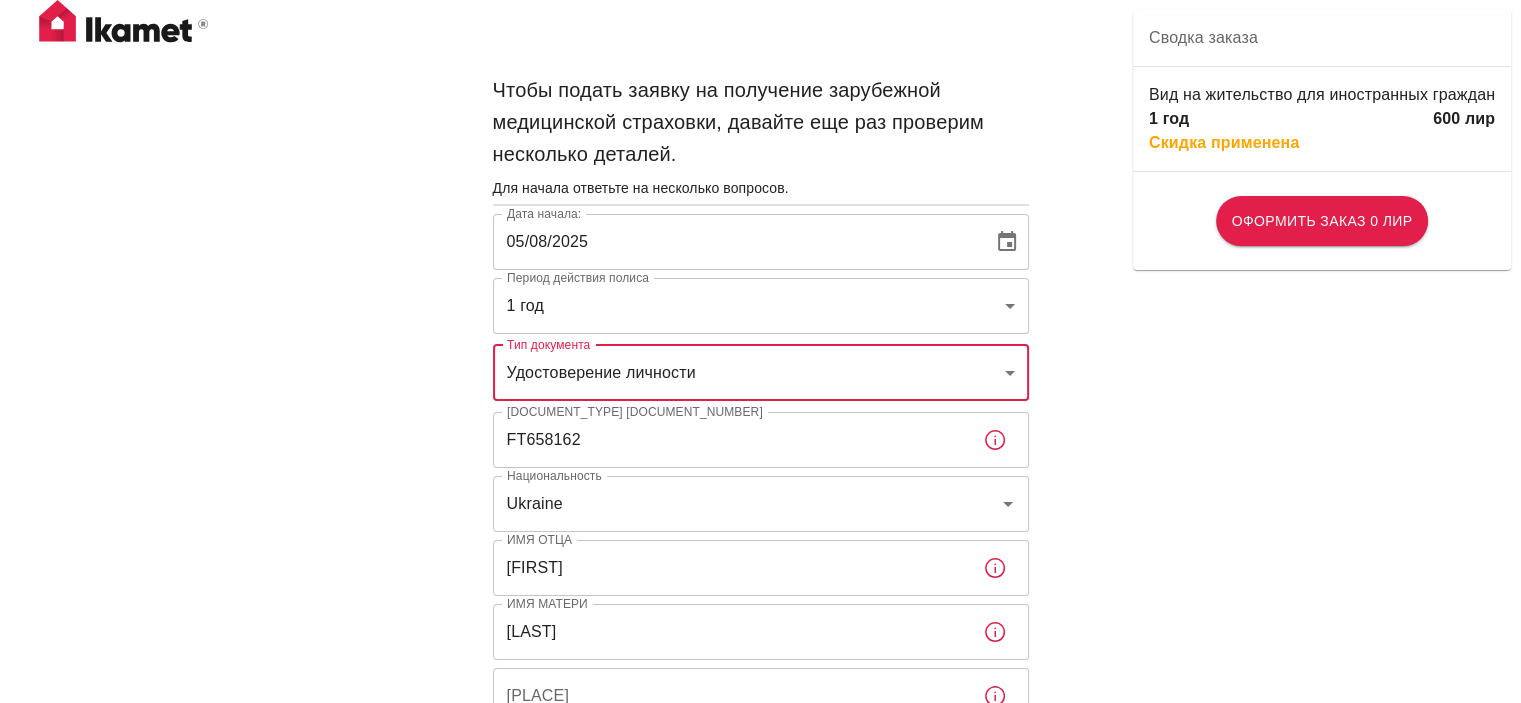 click on "Чтобы подать заявку на получение зарубежной медицинской страховки, давайте еще раз проверим несколько деталей. Для начала ответьте на несколько вопросов. Дата начала: [DATE] Дата начала: Период действия полиса 1 год b7343ef8-d55e-4554-96a8-76e30347e985 Период действия полиса Тип документа Удостоверение личности id Тип документа Номер паспорта или Кимлика FT658162 Номер паспорта или Кимлика Национальность Ukraine Национальность Имя отца [FIRST] Имя отца Имя матери [LAST] Имя матери Место рождения Место рождения Пол ​ Пол Застрахованный адрес Город Город Город Город Район Район 1 год" at bounding box center [760, 798] 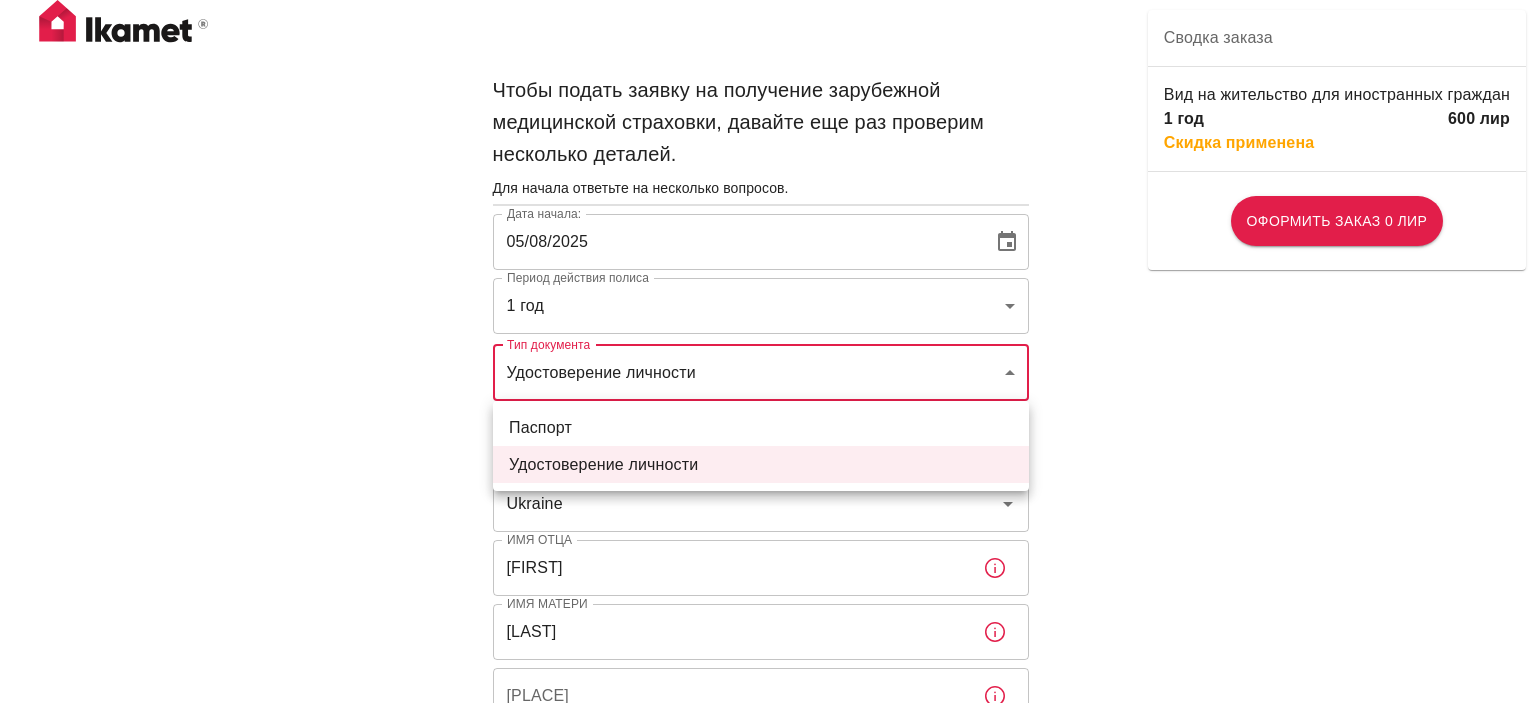 click on "Паспорт" at bounding box center (540, 427) 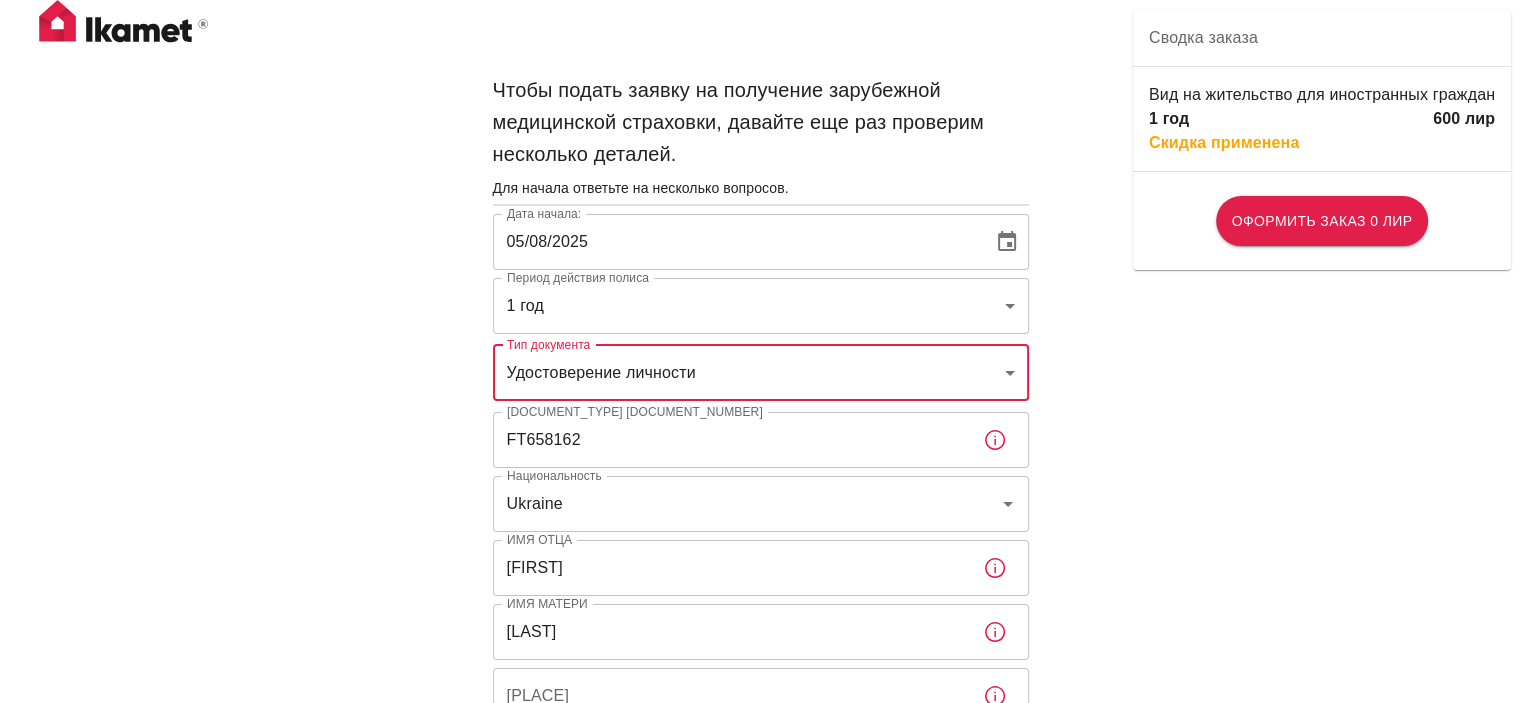click on "Чтобы подать заявку на получение зарубежной медицинской страховки, давайте еще раз проверим несколько деталей. Для начала ответьте на несколько вопросов. Дата начала: [DATE] Дата начала: Период действия полиса 1 год b7343ef8-d55e-4554-96a8-76e30347e985 Период действия полиса Тип документа Удостоверение личности passport Тип документа Номер паспорта или Кимлика FT658162 Номер паспорта или Кимлика Национальность Ukraine Национальность Имя отца [FIRST] Имя отца Имя матери [LAST] Имя матери Место рождения Место рождения Пол ​ Пол Застрахованный адрес Город Город Город Город Район Район" at bounding box center [760, 798] 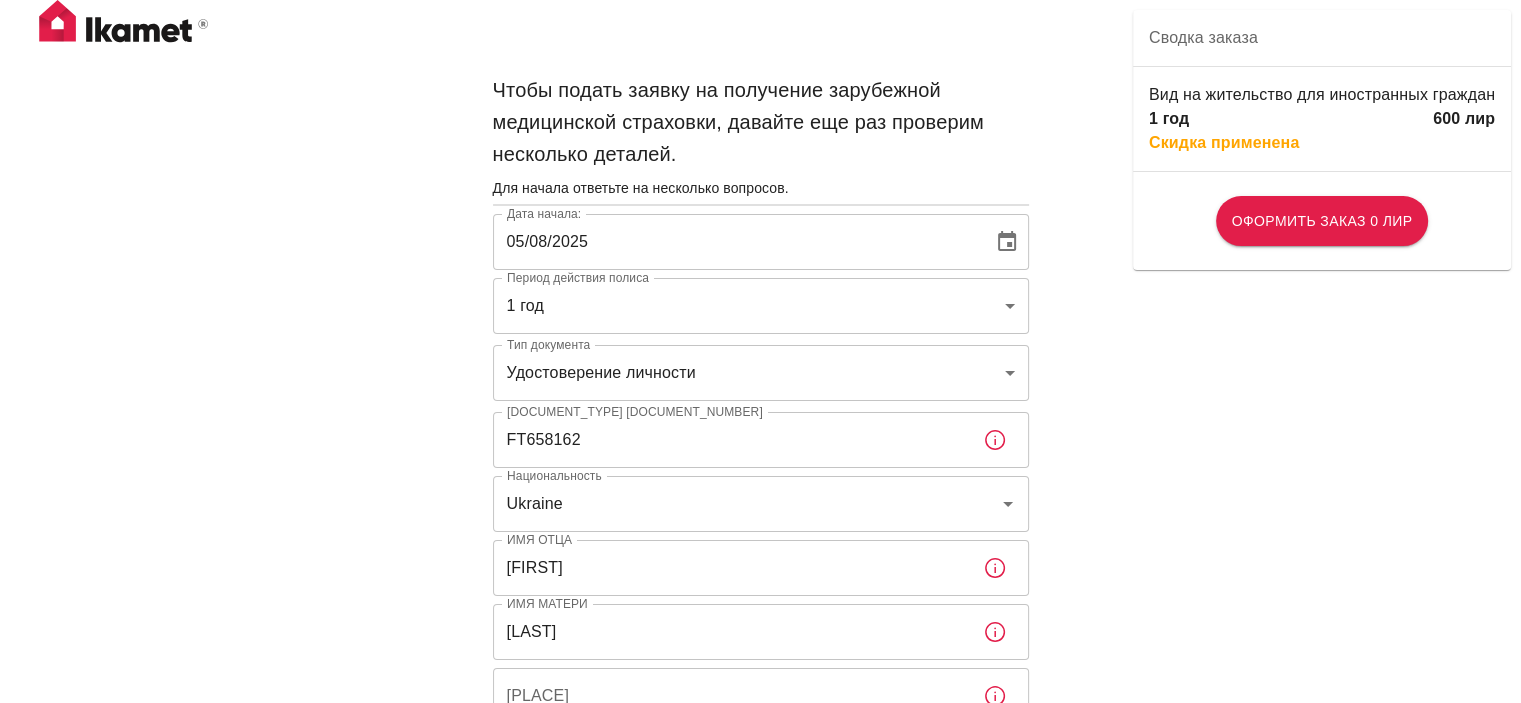 click on "Чтобы подать заявку на получение зарубежной медицинской страховки, давайте еще раз проверим несколько деталей. Для начала ответьте на несколько вопросов. Дата начала: [DATE] Дата начала: Период действия полиса 1 год b7343ef8-d55e-4554-96a8-76e30347e985 Период действия полиса Тип документа Удостоверение личности passport Тип документа Номер паспорта или Кимлика FT658162 Номер паспорта или Кимлика Национальность Ukraine Национальность Имя отца [FIRST] Имя отца Имя матери [LAST] Имя матери Место рождения Место рождения Пол ​ Пол Застрахованный адрес Город Город Город Город Район Район" at bounding box center [760, 798] 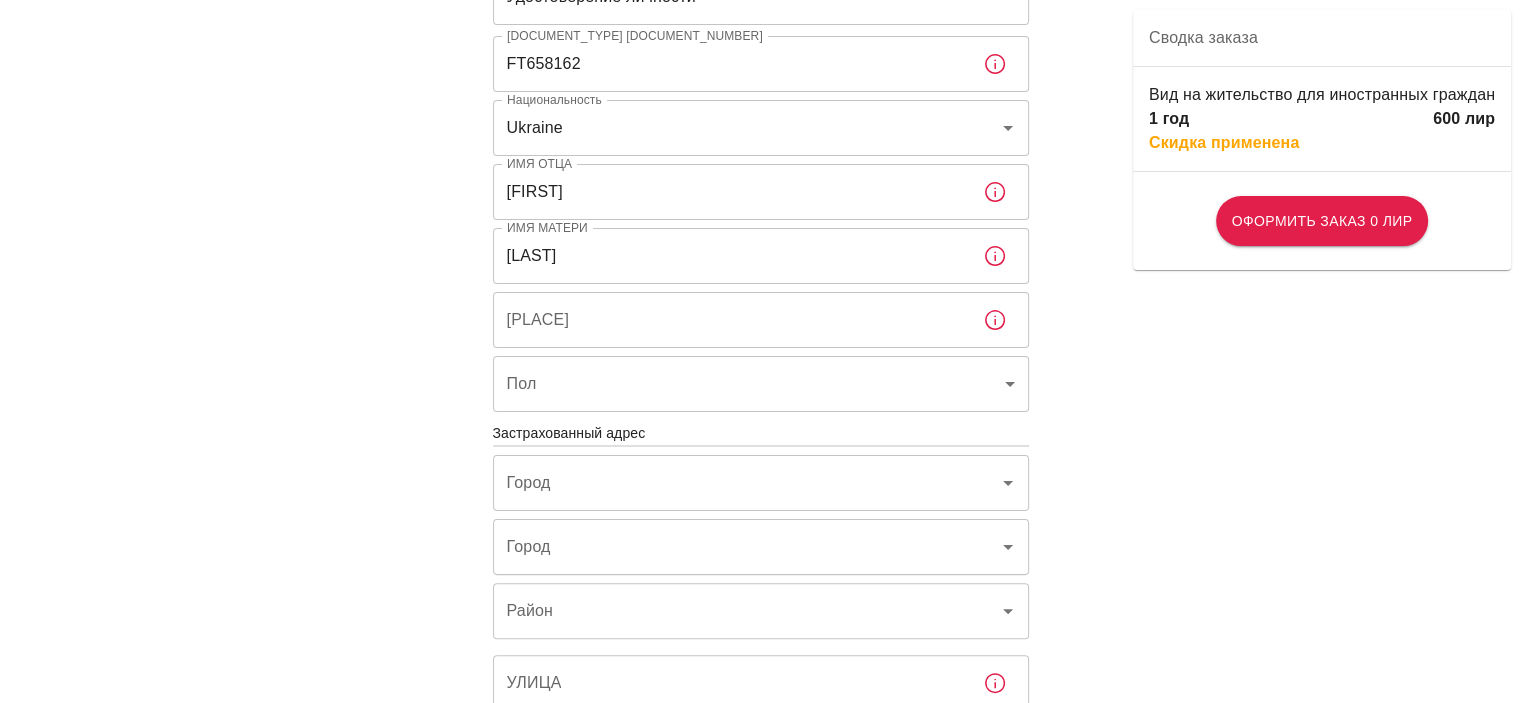 scroll, scrollTop: 400, scrollLeft: 0, axis: vertical 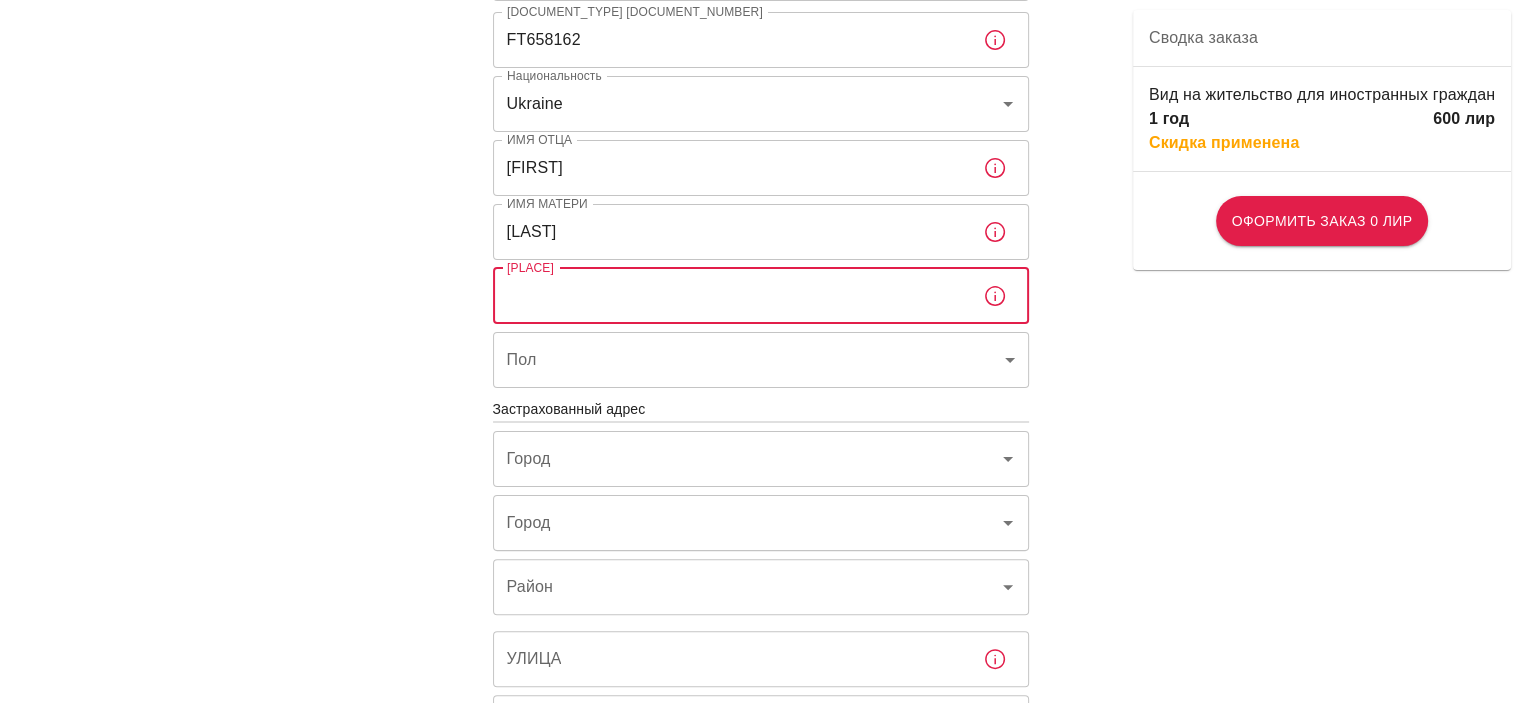 click on "[PLACE] [PLACE]" at bounding box center (761, 296) 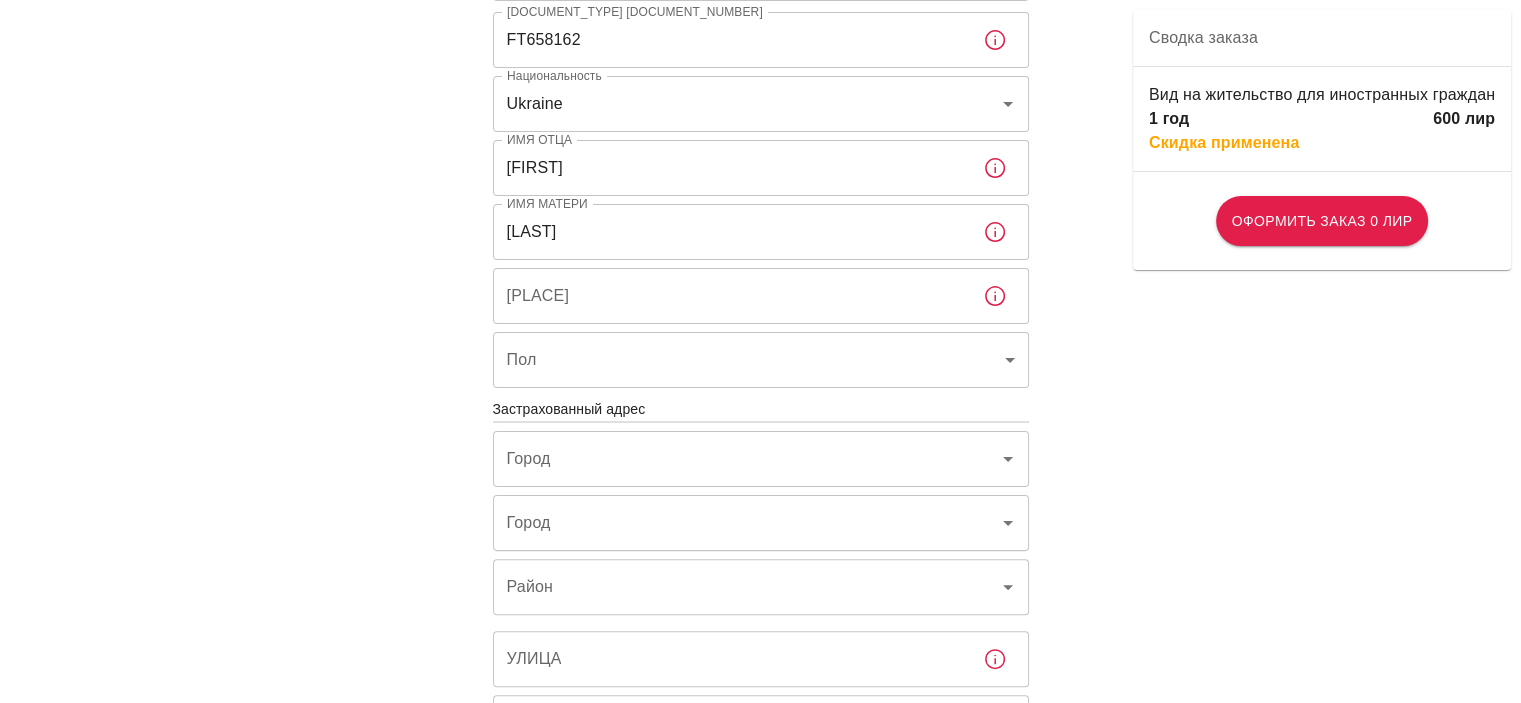 click 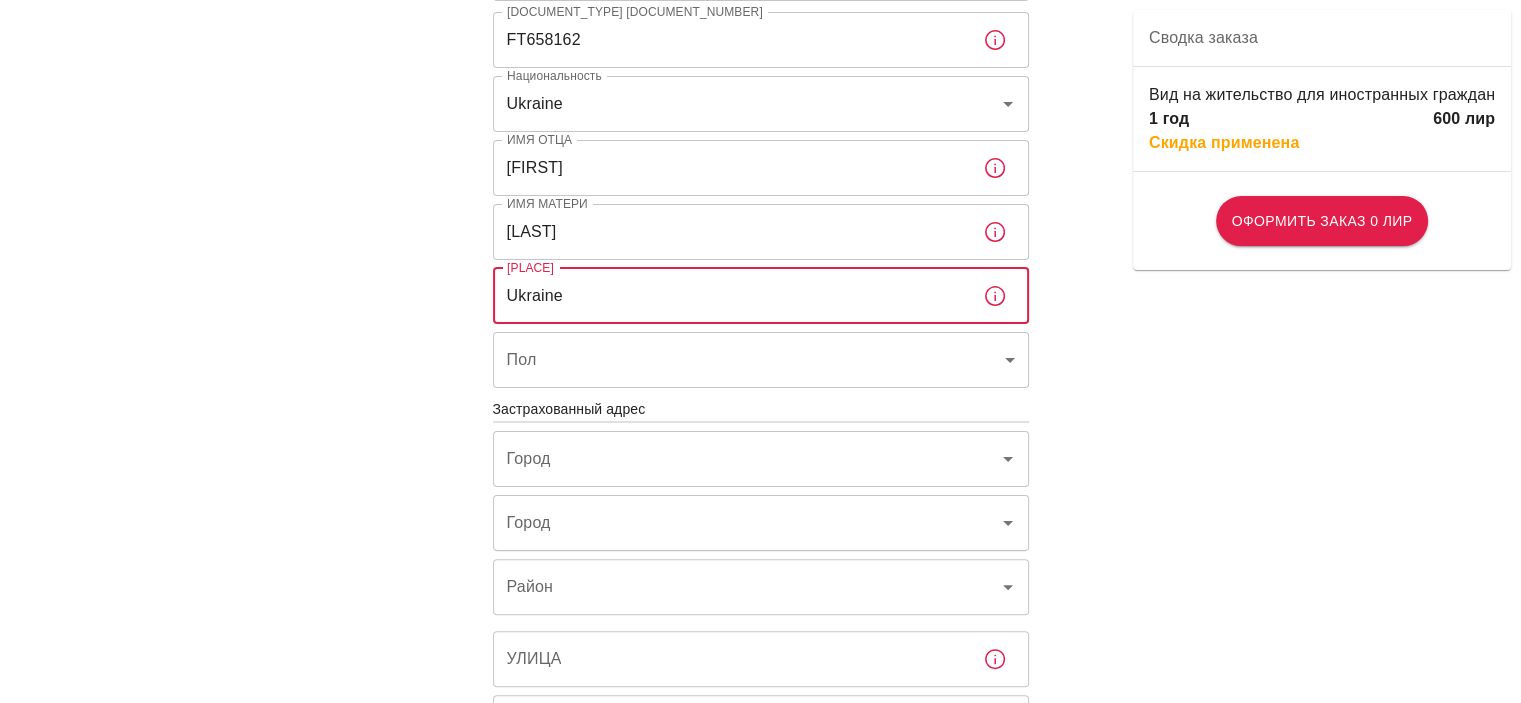 type on "Ukraine" 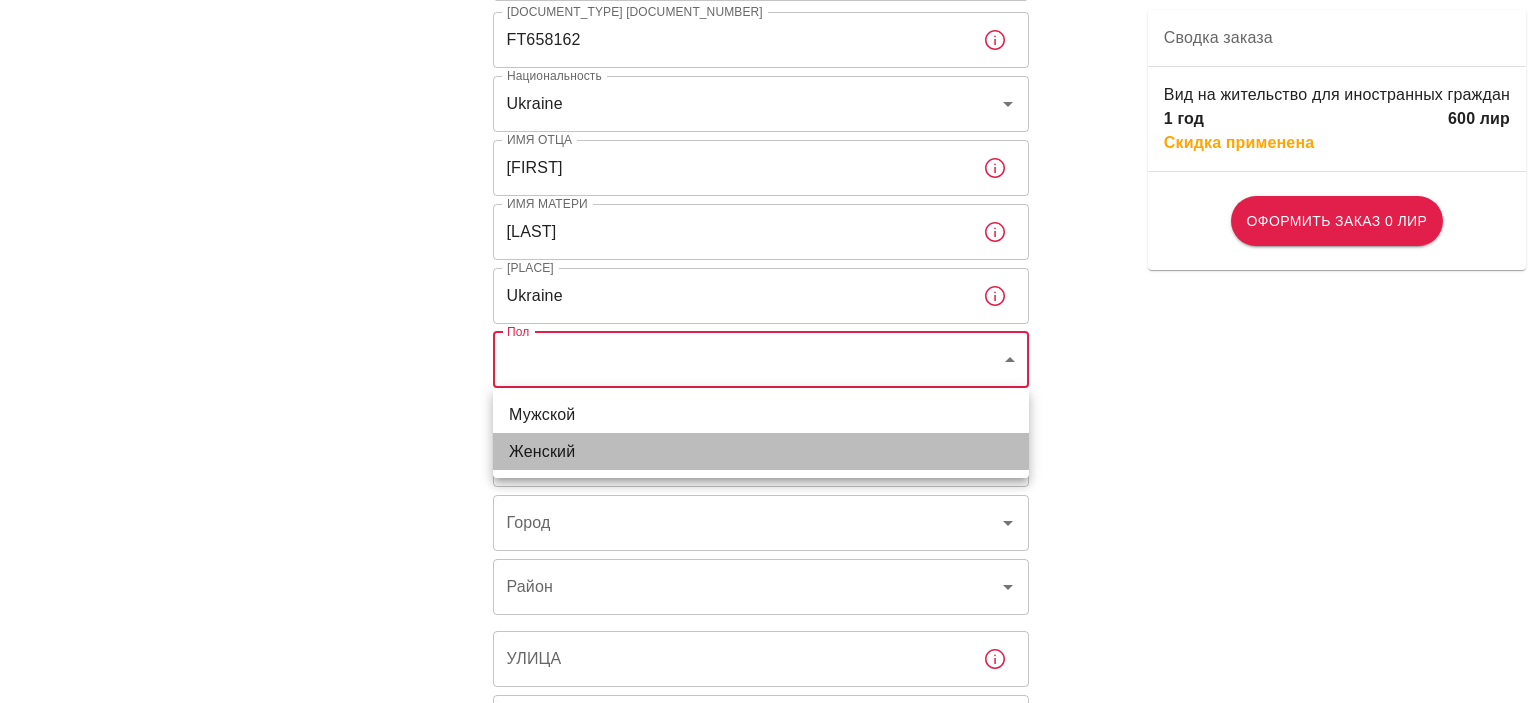click on "Женский" at bounding box center [542, 451] 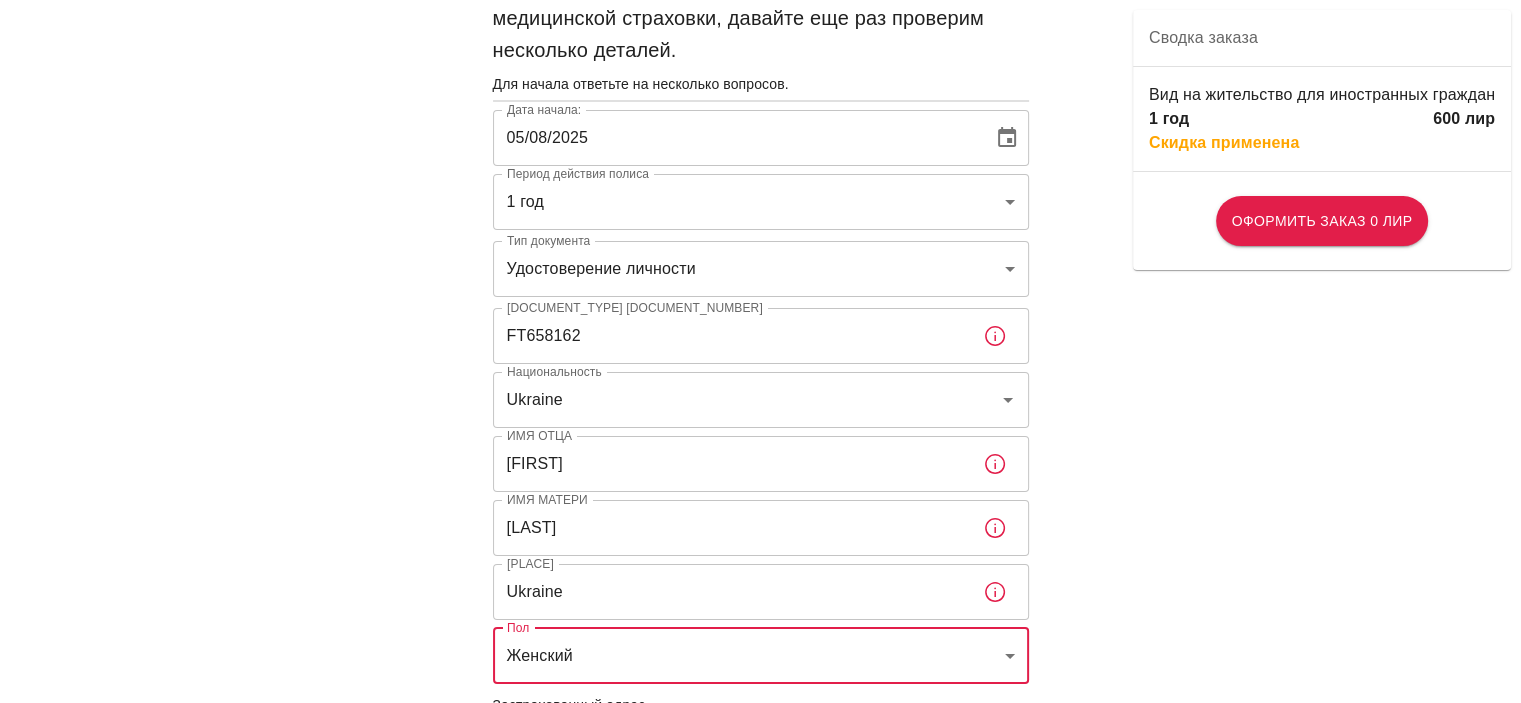 scroll, scrollTop: 91, scrollLeft: 0, axis: vertical 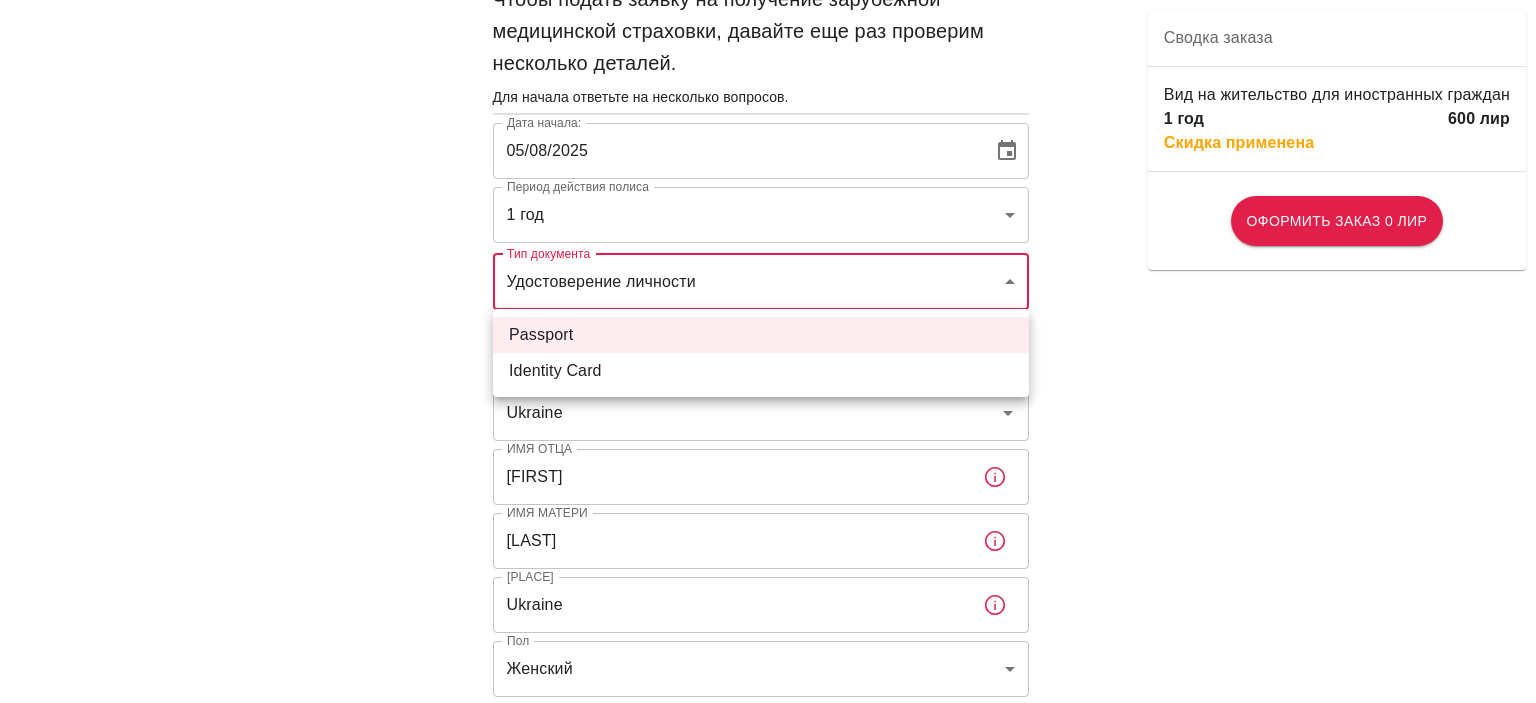 click on "Чтобы подать заявку на получение зарубежной медицинской страховки, давайте еще раз проверим несколько деталей. Для начала ответьте на несколько вопросов. Дата начала: [DATE] Дата начала: Период действия полиса 1 год b7343ef8-d55e-4554-96a8-76e30347e985 Период действия полиса Тип документа Удостоверение личности passport Тип документа Номер паспорта или Кимлика FT658162 Номер паспорта или Кимлика Национальность Ukraine Национальность Имя отца [FIRST] Имя отца Имя матери [LAST] Имя матери Место рождения Ukraine Место рождения Пол Женский female Пол Застрахованный адрес Город Город Город Город" at bounding box center (768, 707) 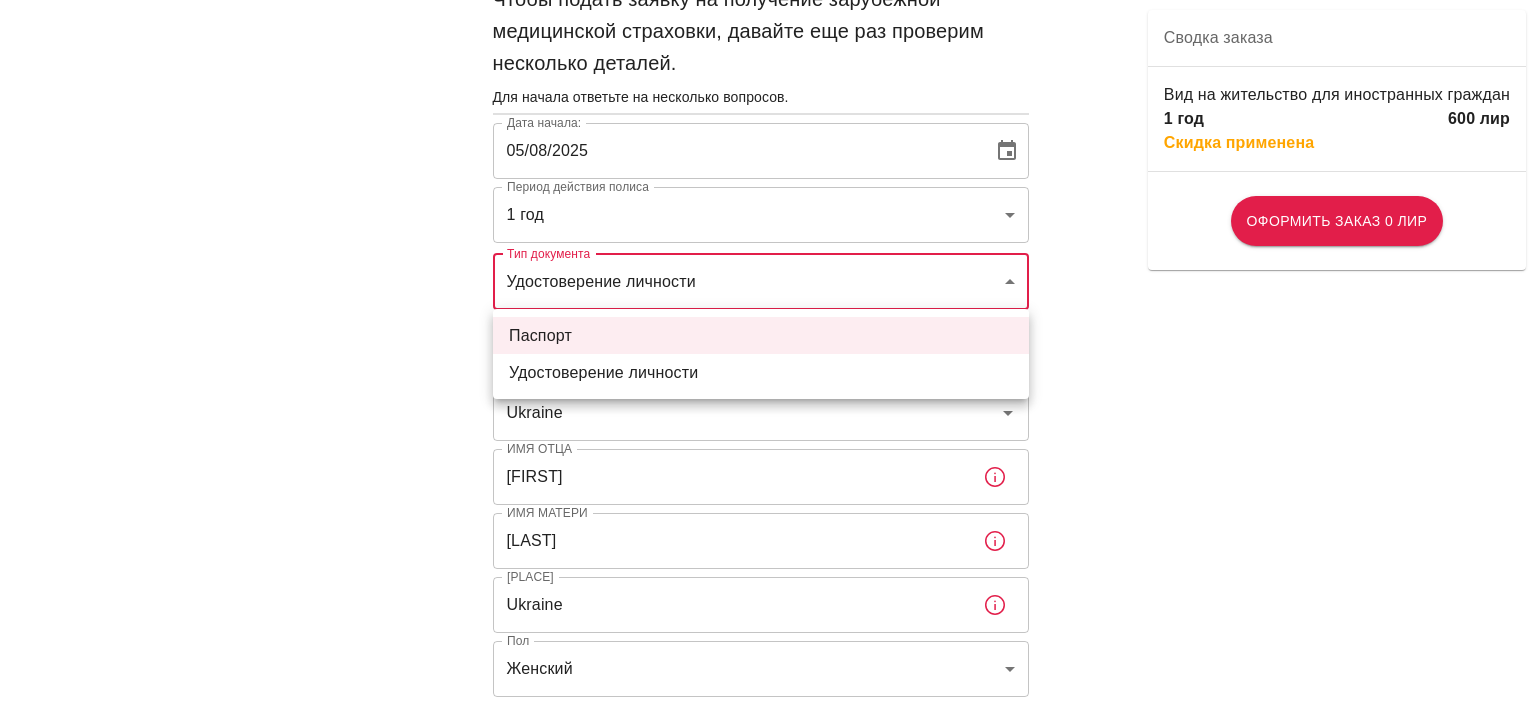 click on "Паспорт" at bounding box center [761, 335] 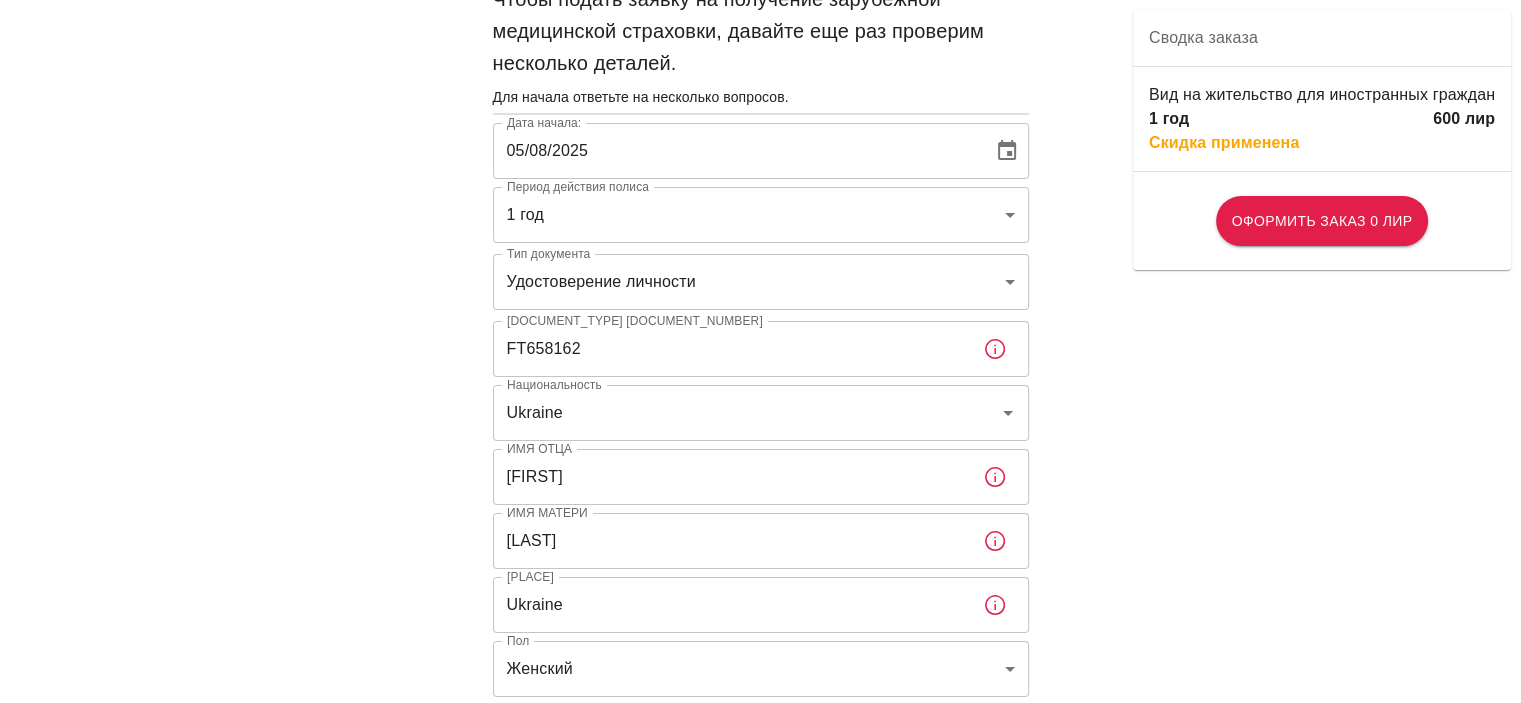 click on "Чтобы подать заявку на получение зарубежной медицинской страховки, давайте еще раз проверим несколько деталей. Для начала ответьте на несколько вопросов. Дата начала: [DATE] Дата начала: Период действия полиса 1 год b7343ef8-d55e-4554-96a8-76e30347e985 Период действия полиса Тип документа Удостоверение личности passport Тип документа Номер паспорта или Кимлика FT658162 Номер паспорта или Кимлика Национальность Ukraine Национальность Имя отца [FIRST] Имя отца Имя матери [LAST] Имя матери Место рождения Ukraine Место рождения Пол Женский female Пол Застрахованный адрес Город Город Город Город" at bounding box center (760, 707) 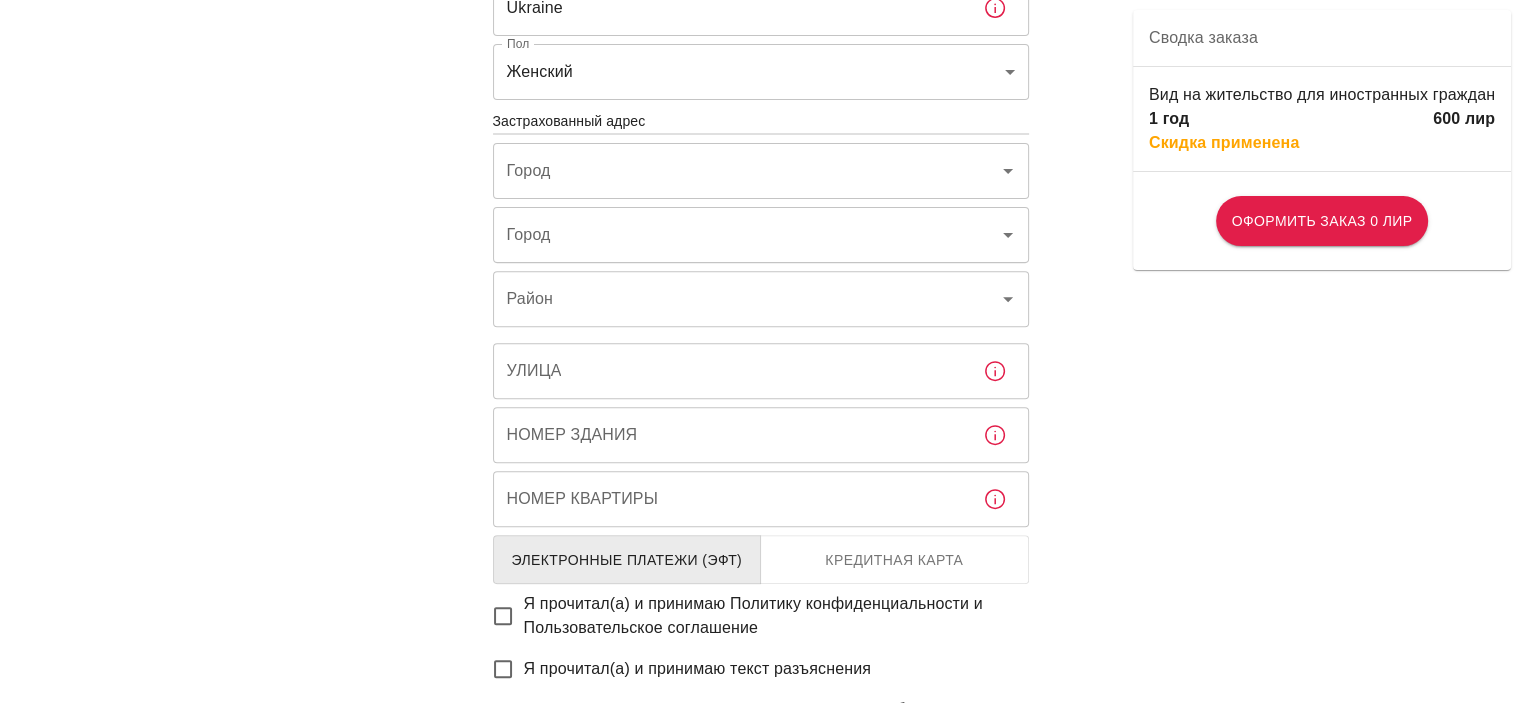 scroll, scrollTop: 691, scrollLeft: 0, axis: vertical 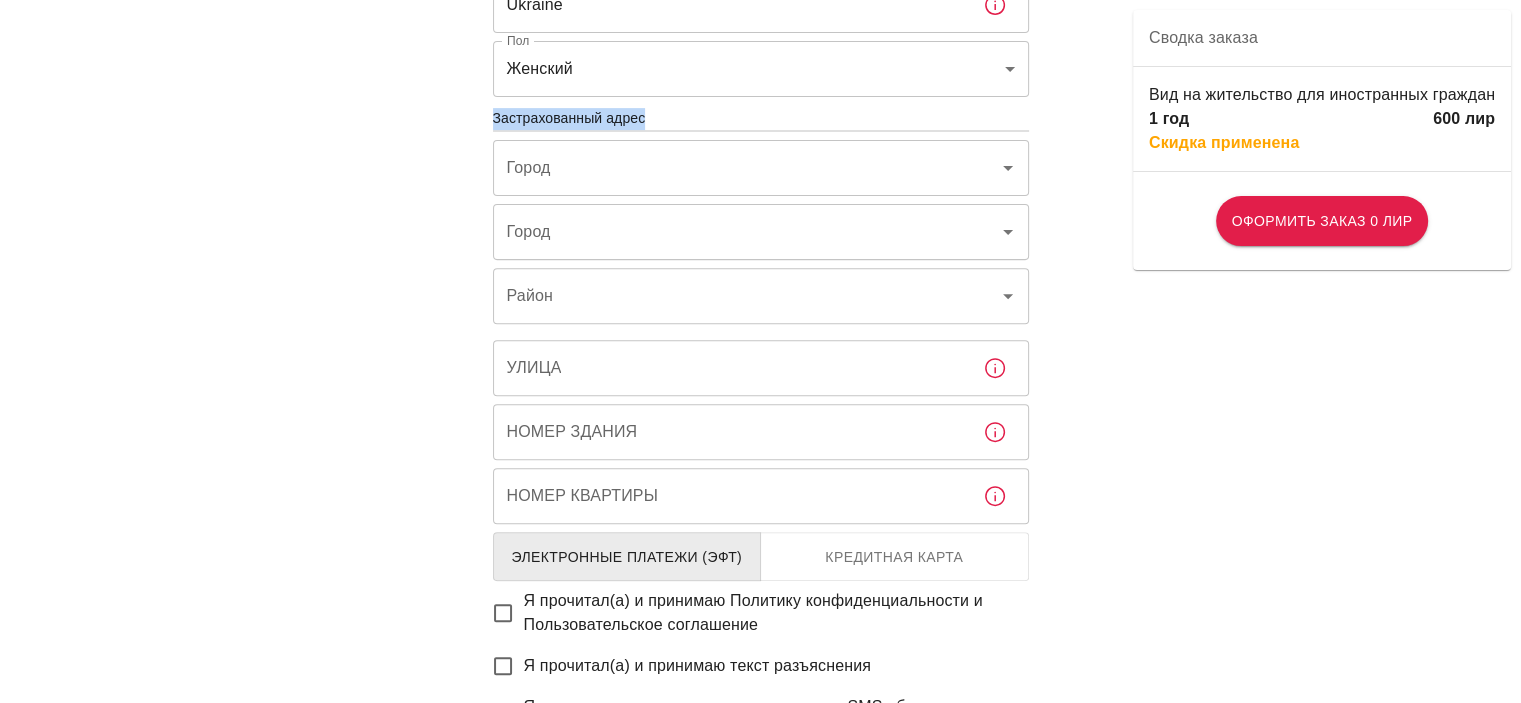 copy on "Застрахованный адрес" 